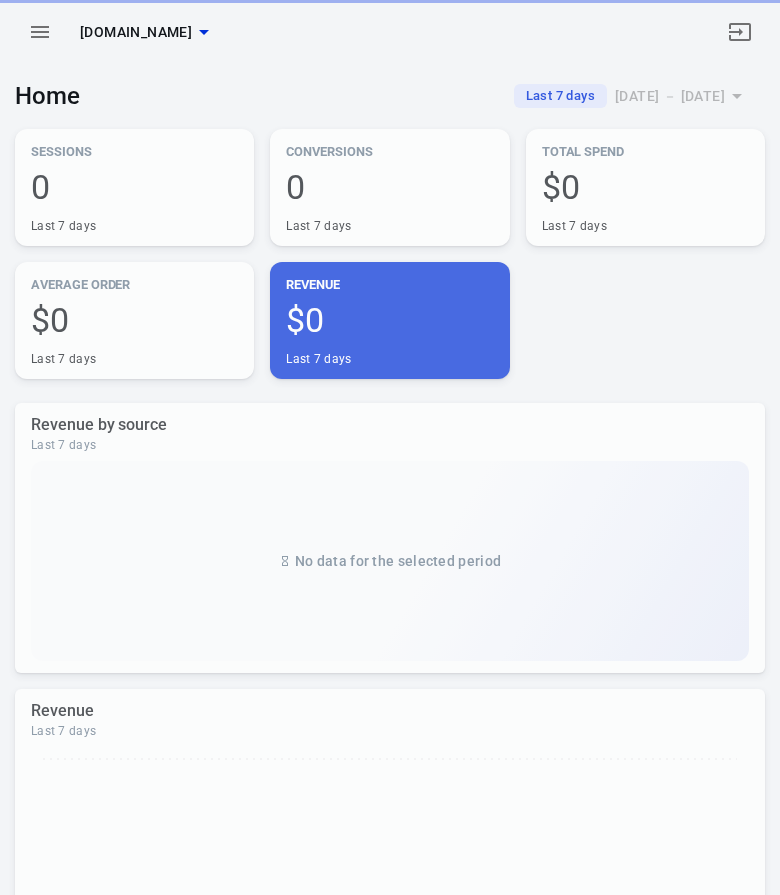 scroll, scrollTop: 0, scrollLeft: 0, axis: both 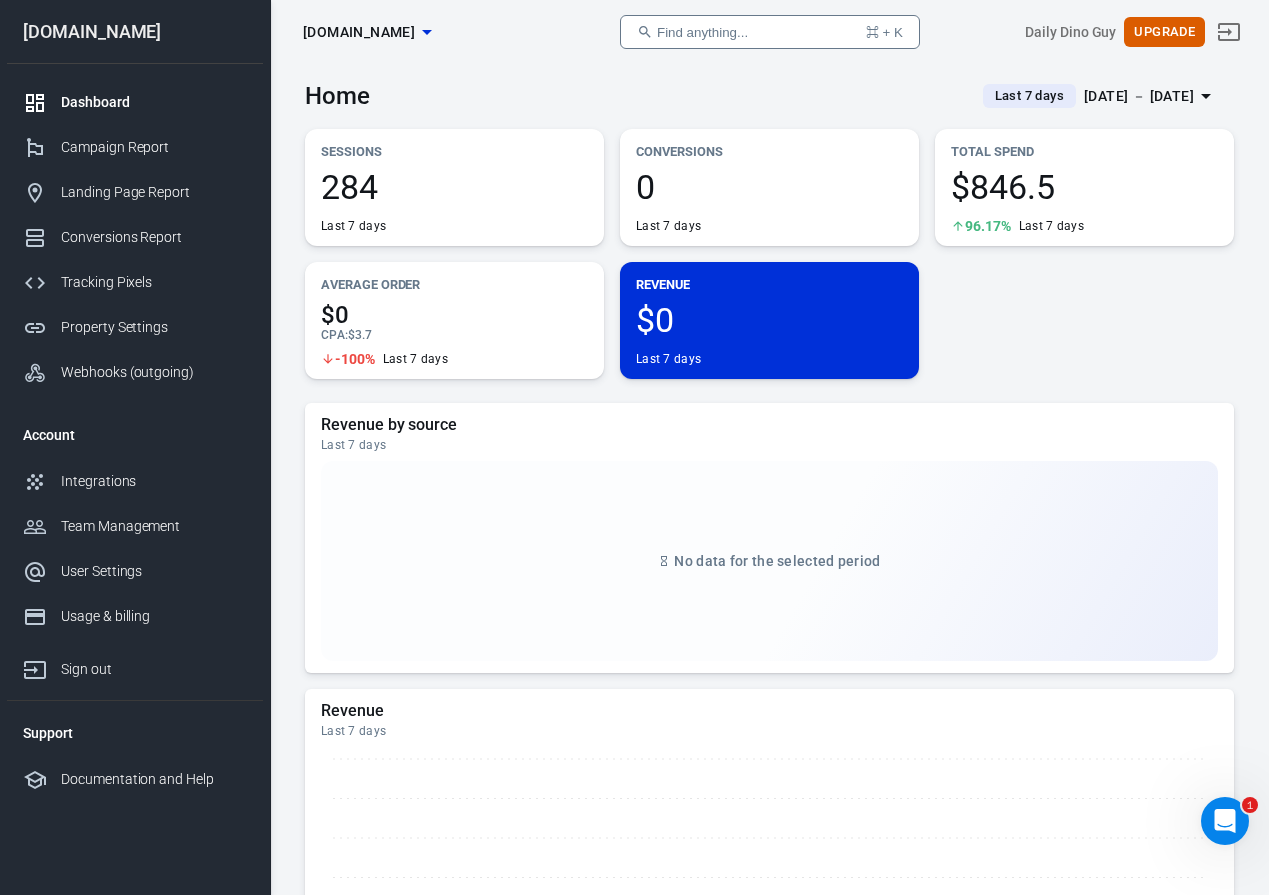 click on "$0 CPA :  $3.7 -100% Last 7 days" at bounding box center (454, 335) 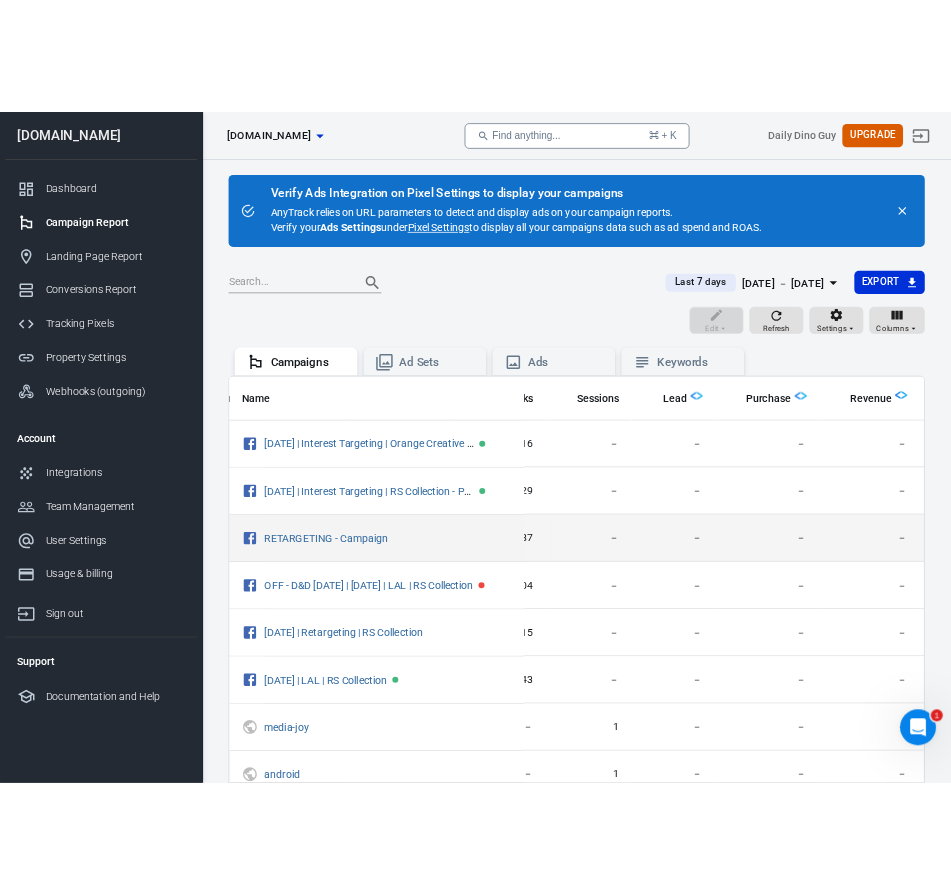 scroll, scrollTop: 0, scrollLeft: 0, axis: both 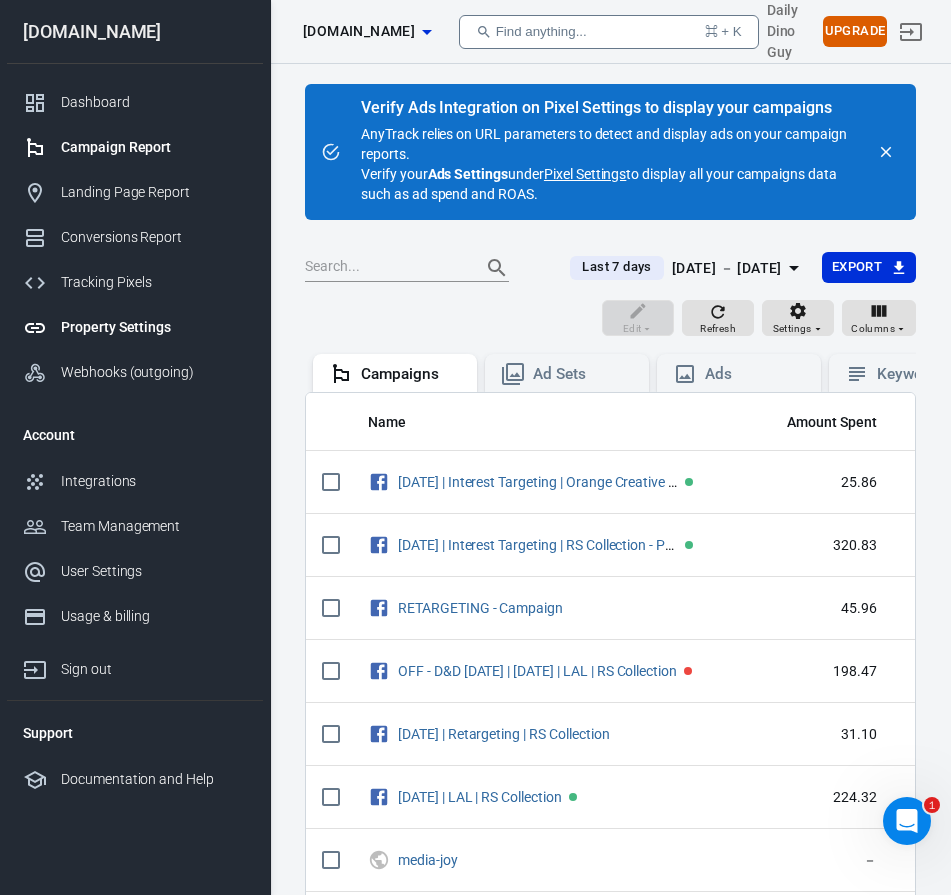 click on "Property Settings" at bounding box center [154, 327] 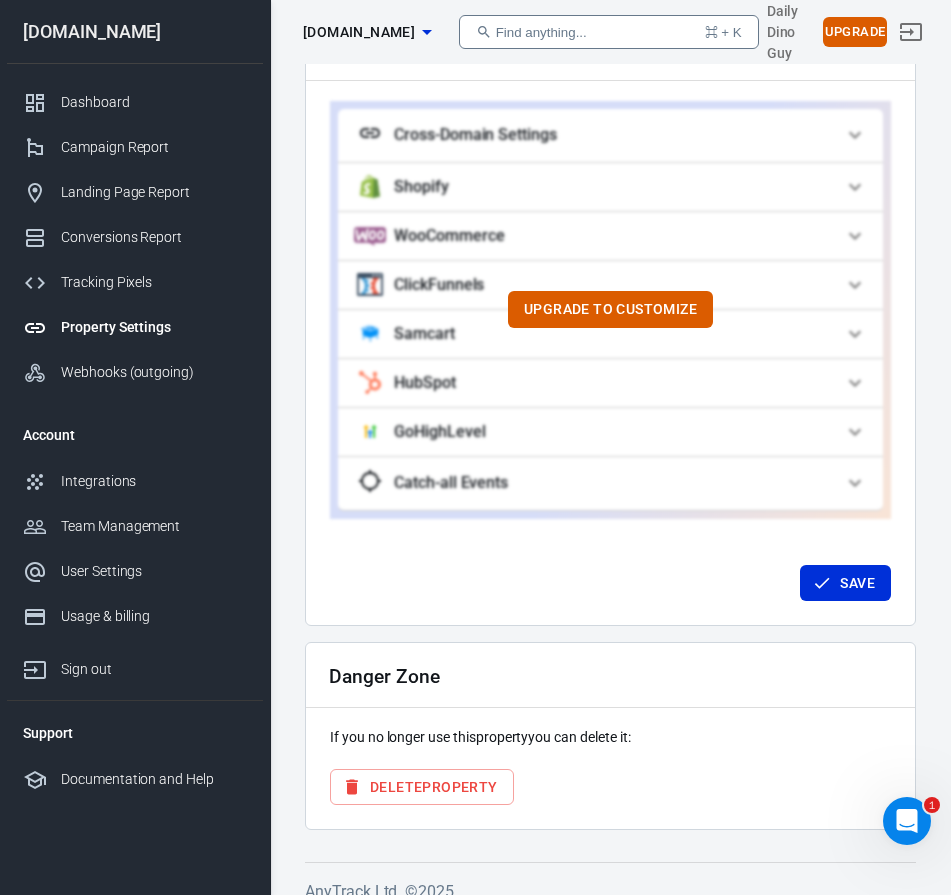 scroll, scrollTop: 1924, scrollLeft: 0, axis: vertical 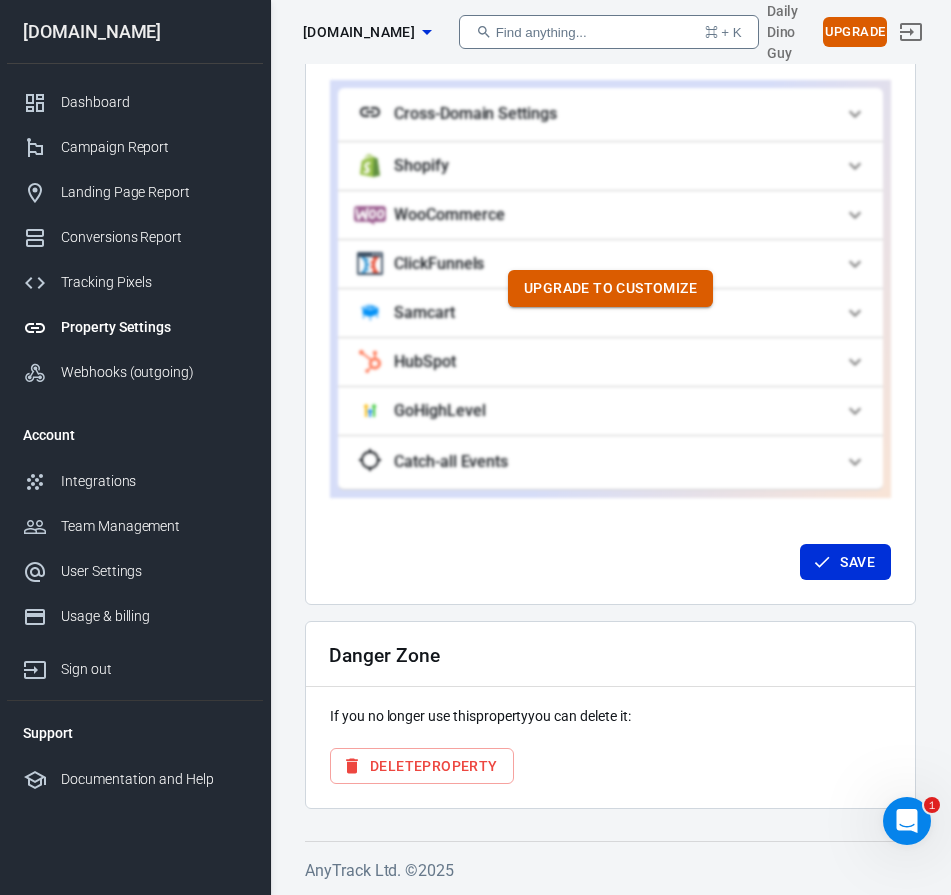 click on "Upgrade to customize" at bounding box center [610, 288] 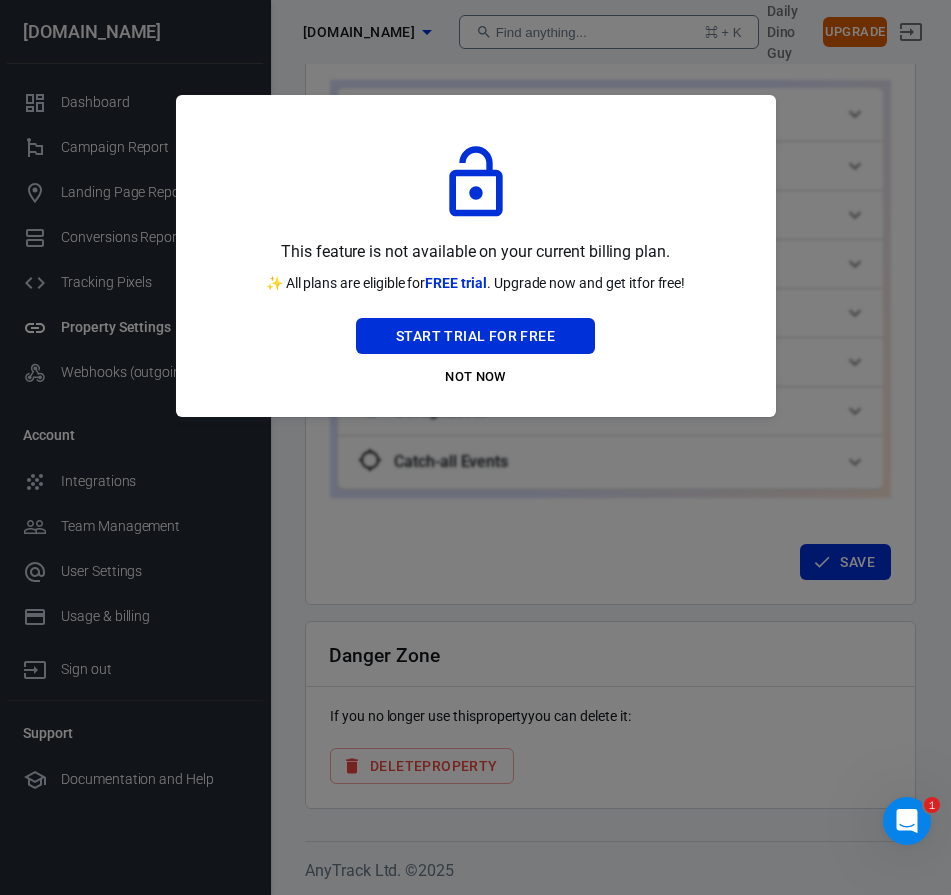click at bounding box center (475, 447) 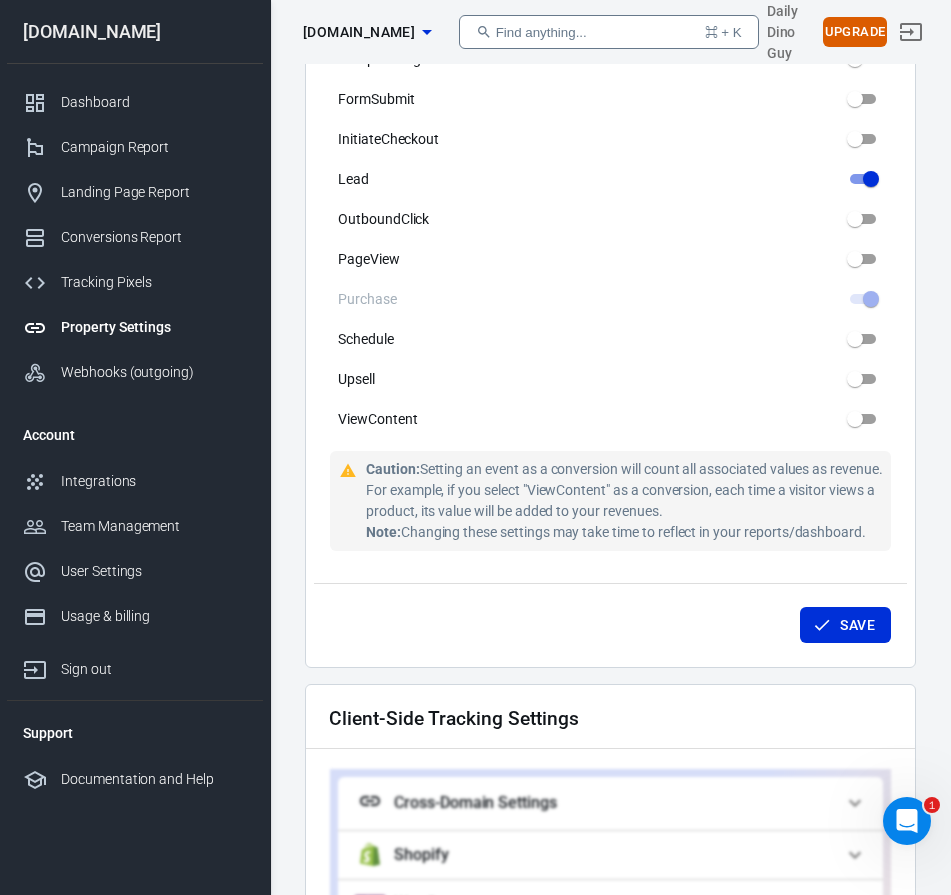 scroll, scrollTop: 1233, scrollLeft: 0, axis: vertical 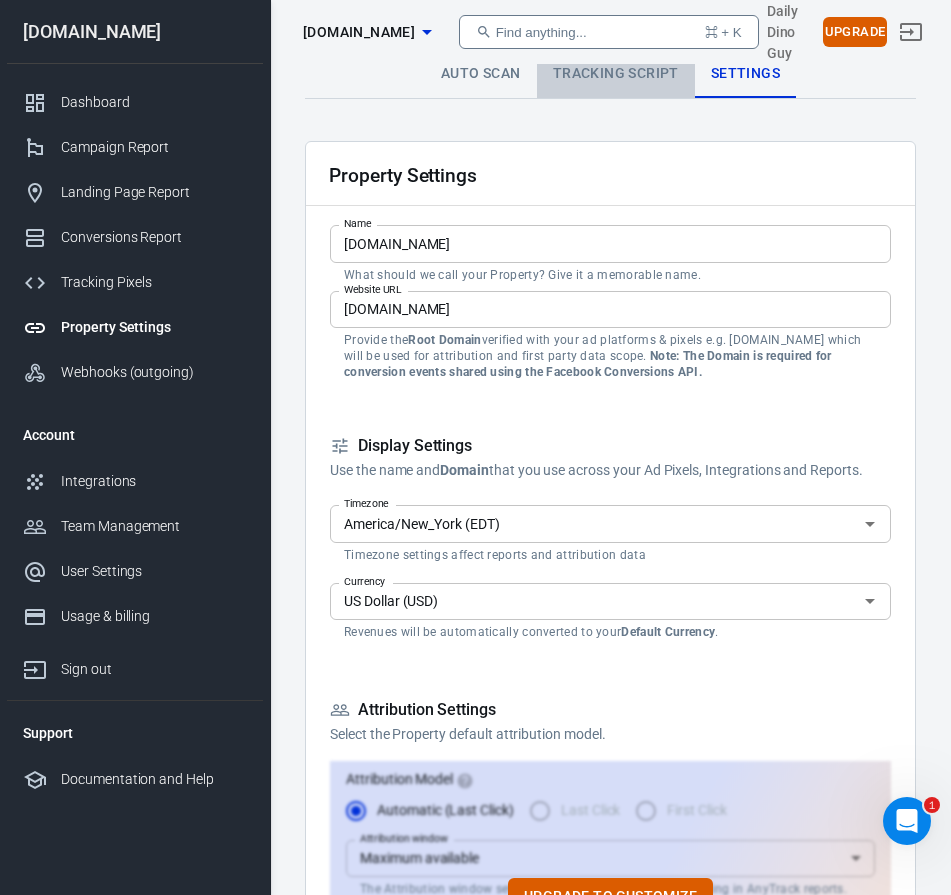 click on "Tracking Script" at bounding box center (616, 74) 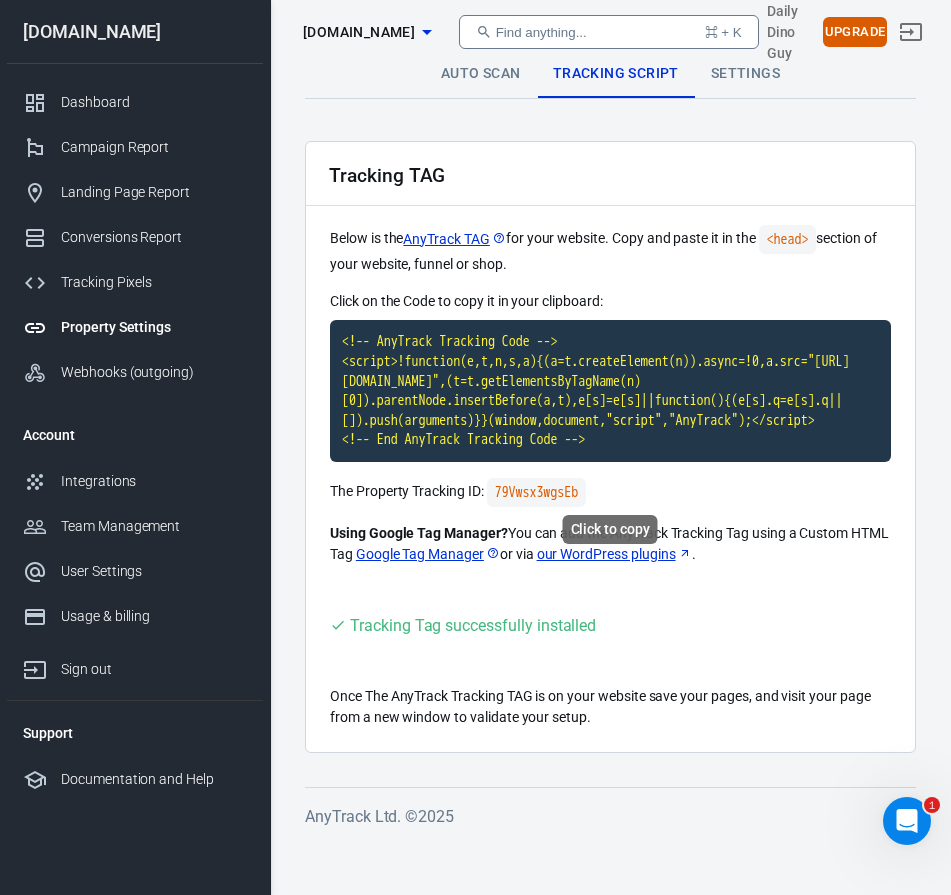 click on "<!-- AnyTrack Tracking Code -->
<script>!function(e,t,n,s,a){(a=t.createElement(n)).async=!0,a.src="[URL][DOMAIN_NAME]",(t=t.getElementsByTagName(n)[0]).parentNode.insertBefore(a,t),e[s]=e[s]||function(){(e[s].q=e[s].q||[]).push(arguments)}}(window,document,"script","AnyTrack");</script>
<!-- End AnyTrack Tracking Code -->" at bounding box center [610, 391] 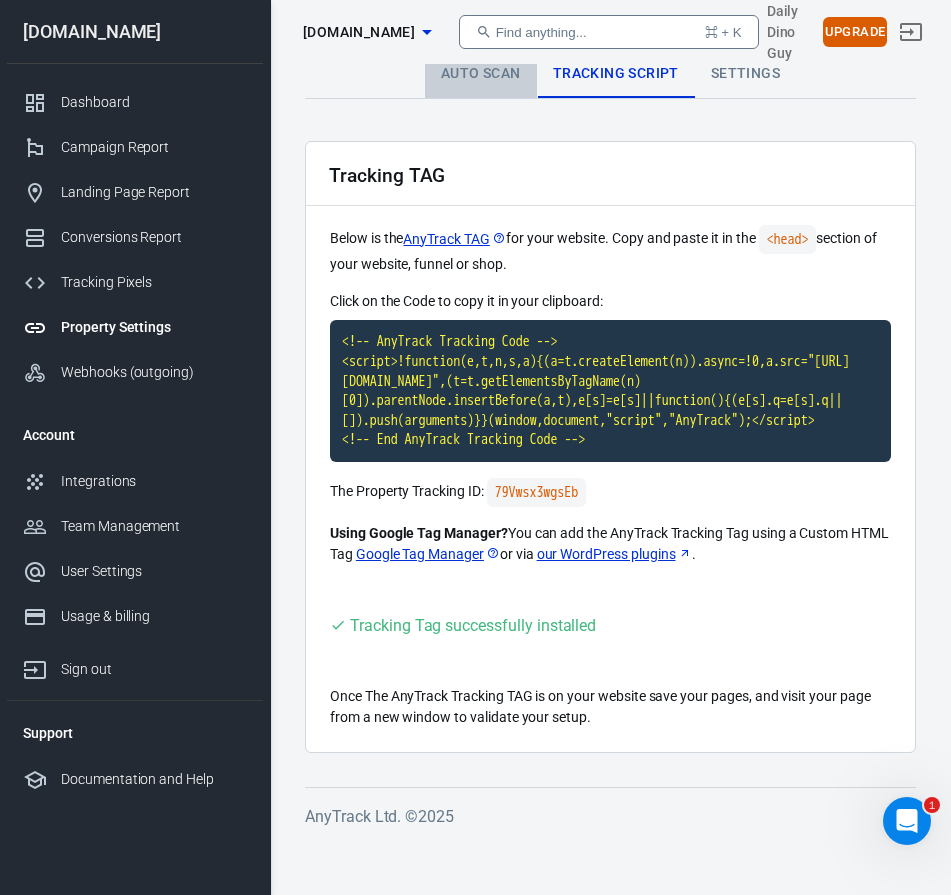 click on "Auto Scan" at bounding box center [481, 74] 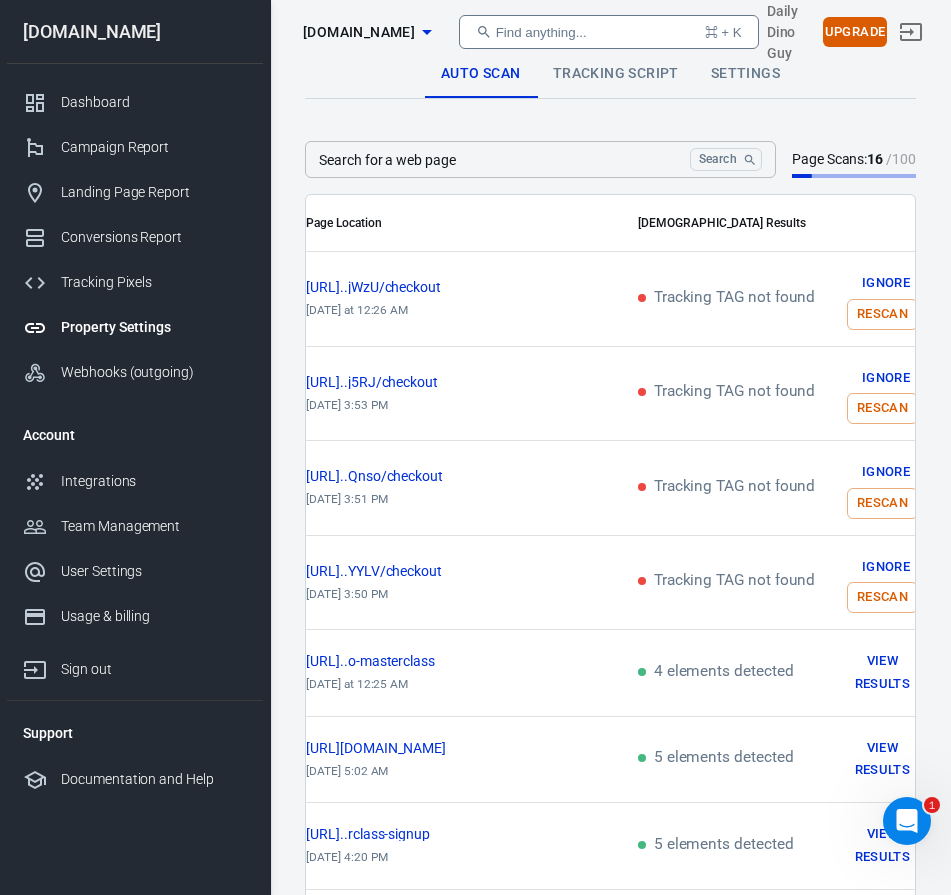 scroll, scrollTop: 0, scrollLeft: 35, axis: horizontal 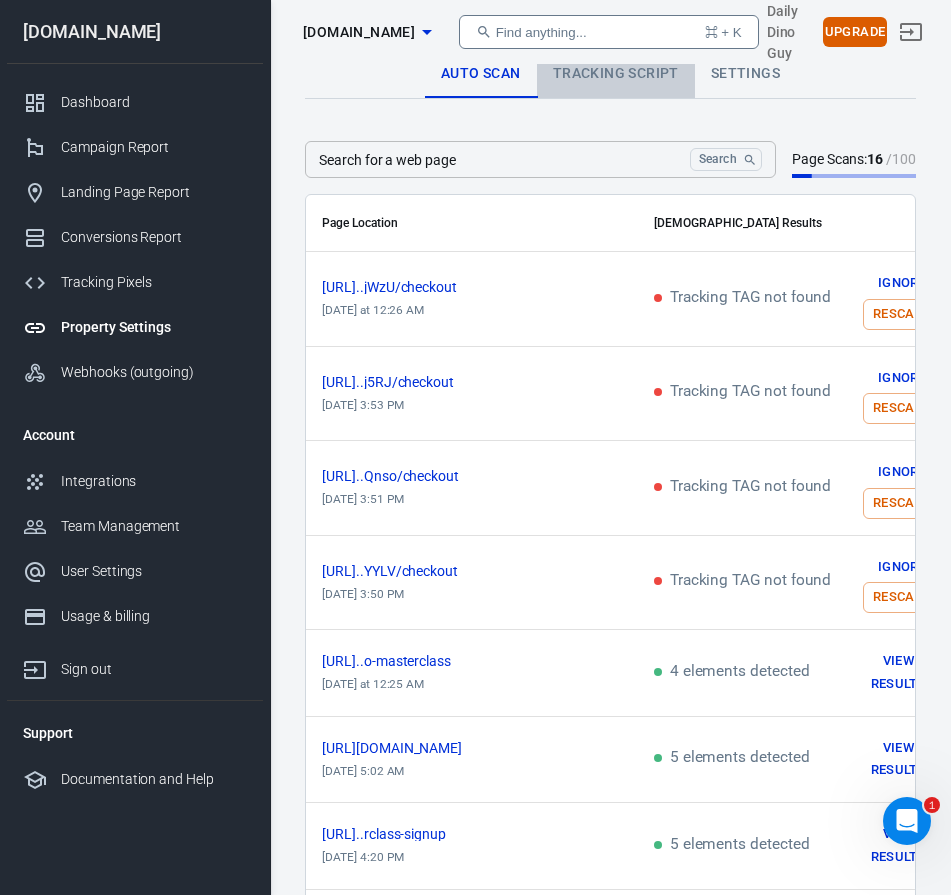 click on "Tracking Script" at bounding box center [616, 74] 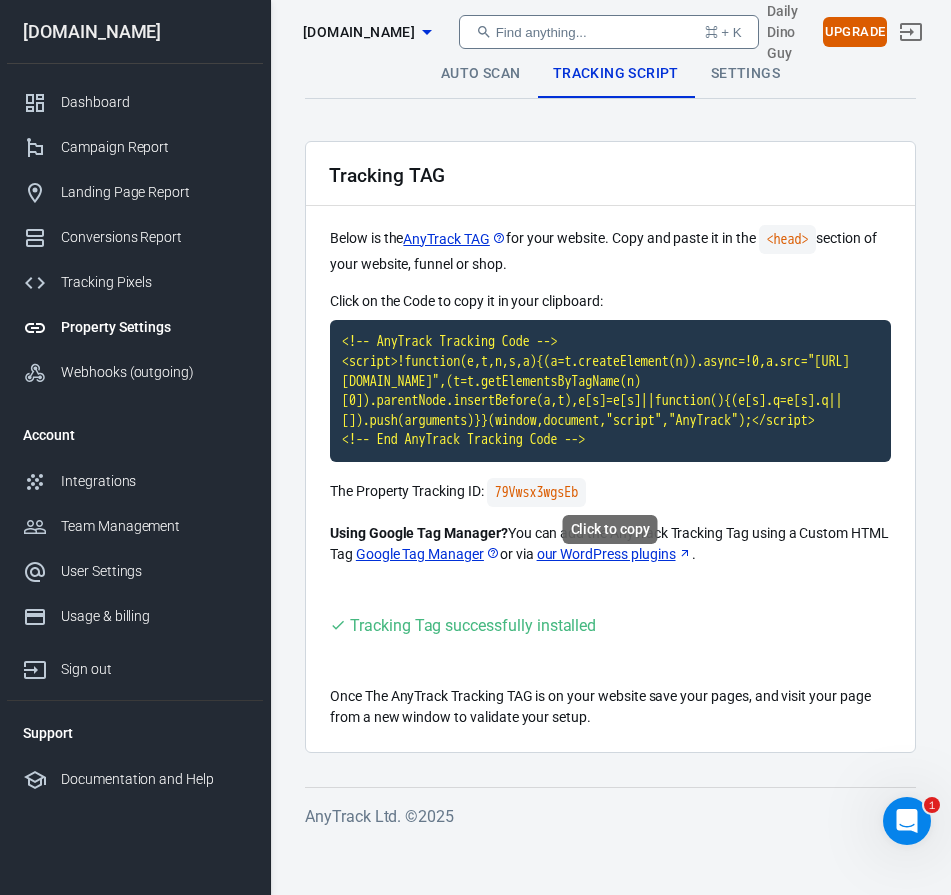 click on "<!-- AnyTrack Tracking Code -->
<script>!function(e,t,n,s,a){(a=t.createElement(n)).async=!0,a.src="[URL][DOMAIN_NAME]",(t=t.getElementsByTagName(n)[0]).parentNode.insertBefore(a,t),e[s]=e[s]||function(){(e[s].q=e[s].q||[]).push(arguments)}}(window,document,"script","AnyTrack");</script>
<!-- End AnyTrack Tracking Code -->" at bounding box center [610, 391] 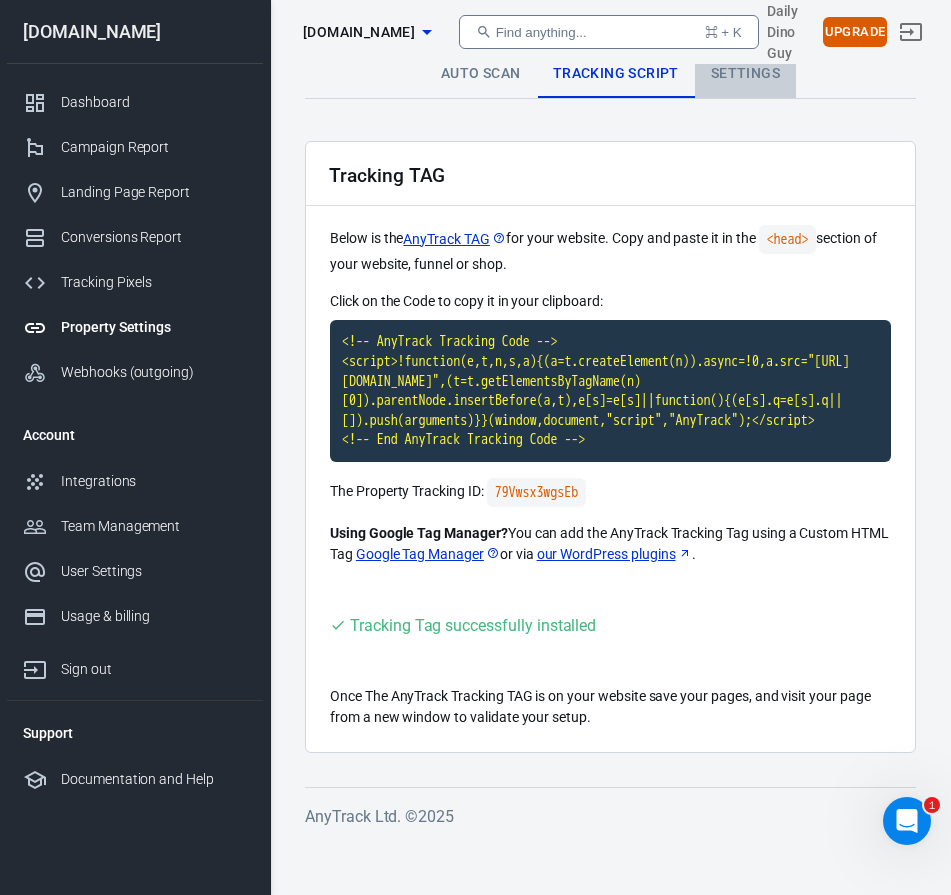 click on "Settings" at bounding box center [745, 74] 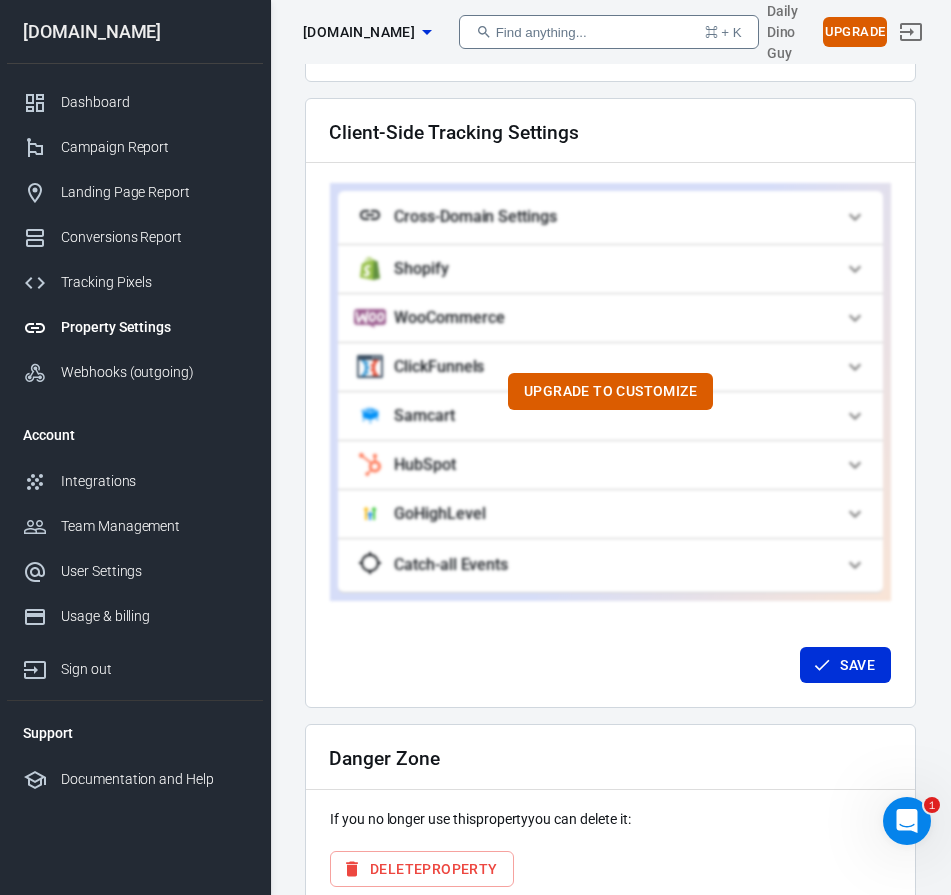 scroll, scrollTop: 1824, scrollLeft: 0, axis: vertical 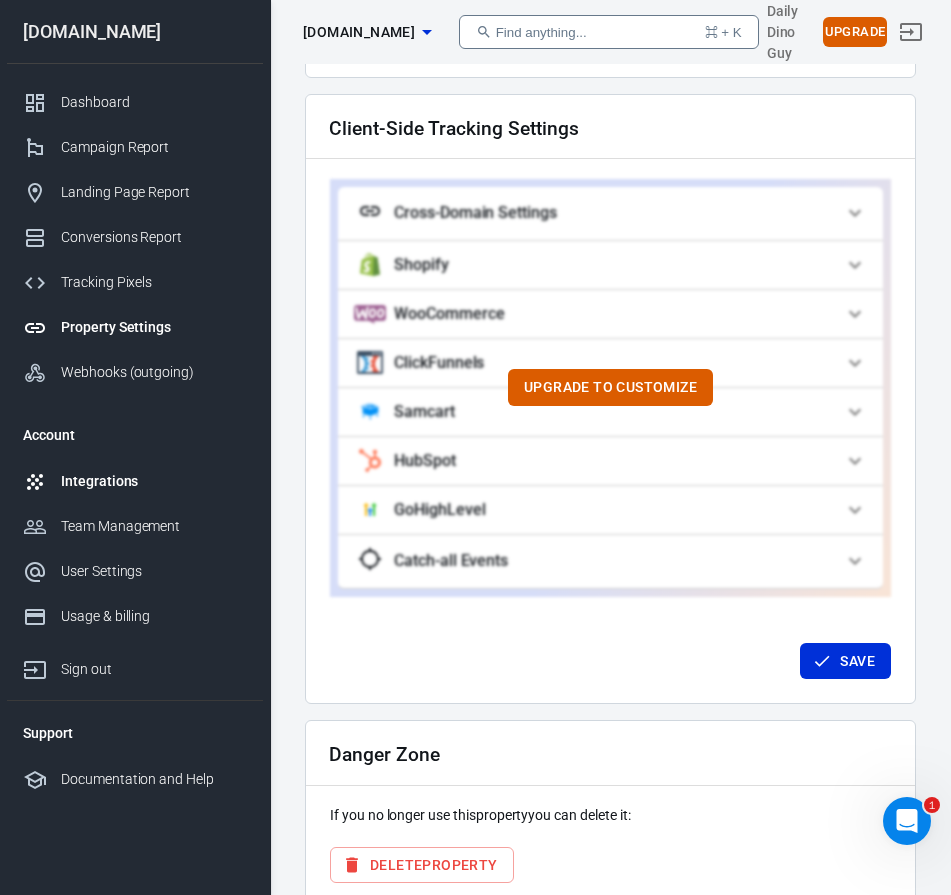 click on "Integrations" at bounding box center (154, 481) 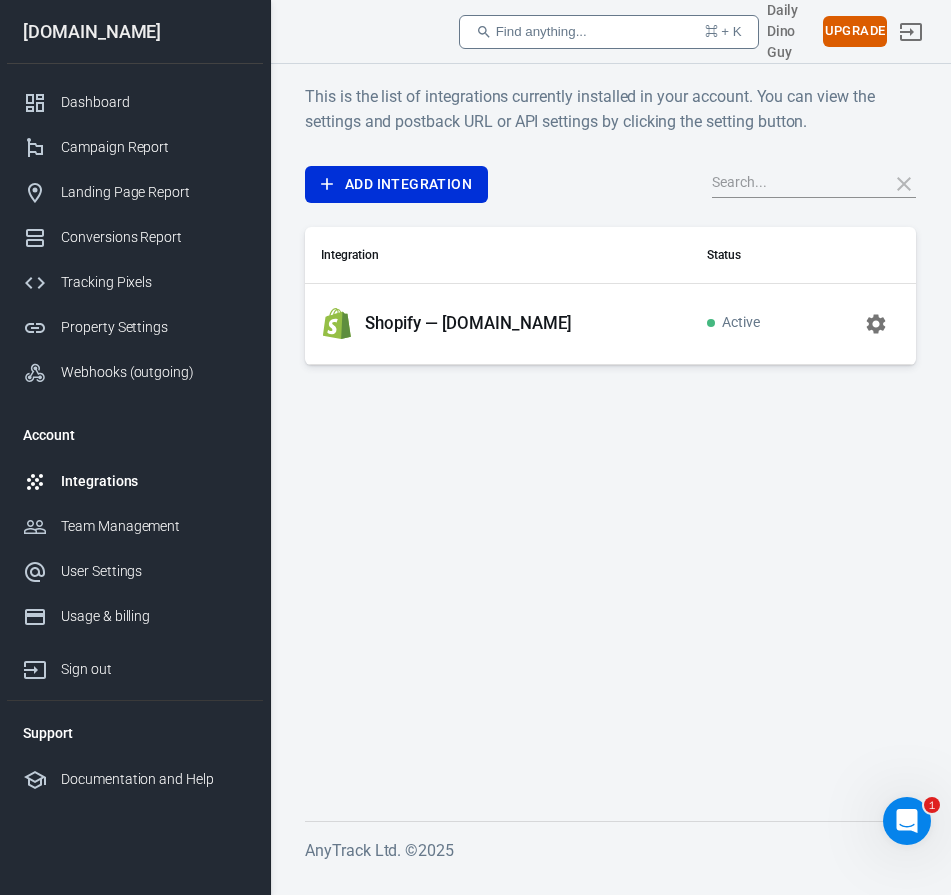 scroll, scrollTop: 0, scrollLeft: 0, axis: both 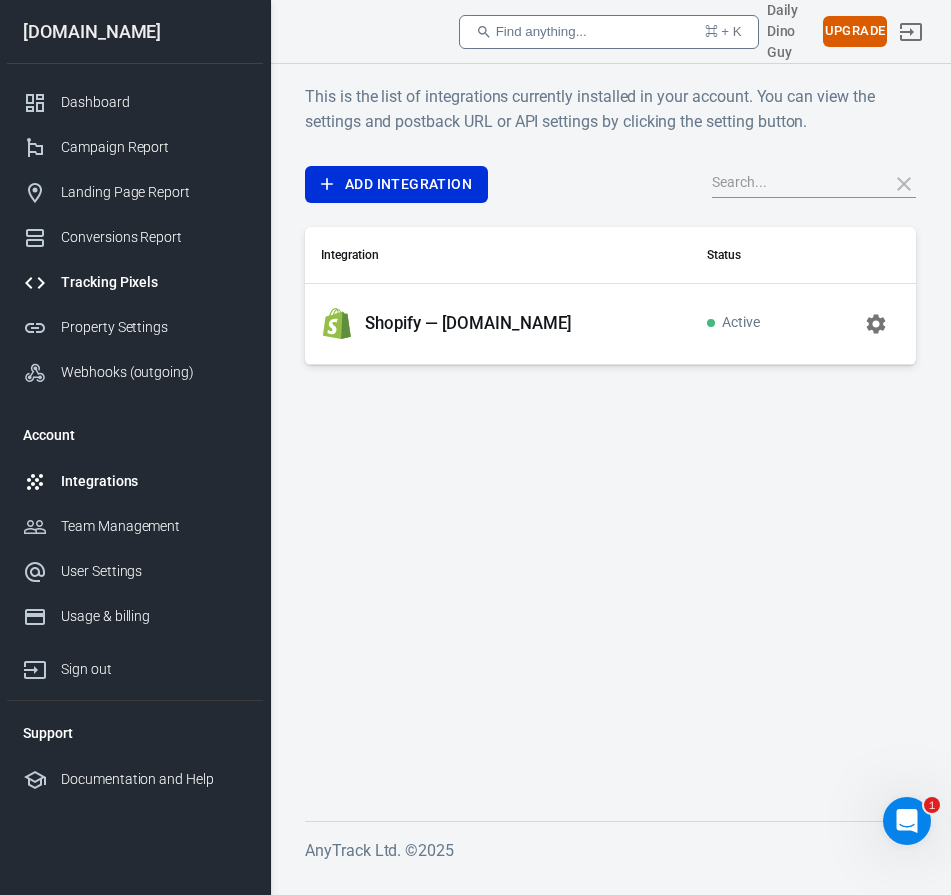 click on "Tracking Pixels" at bounding box center (135, 282) 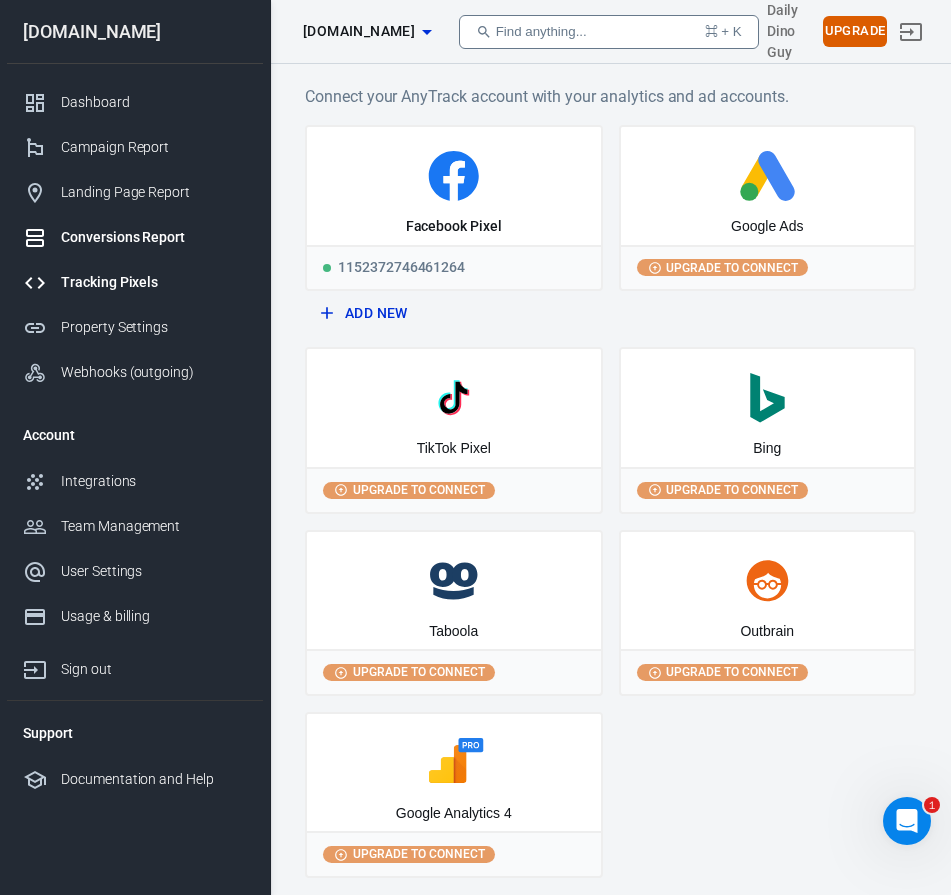 click on "Conversions Report" at bounding box center [154, 237] 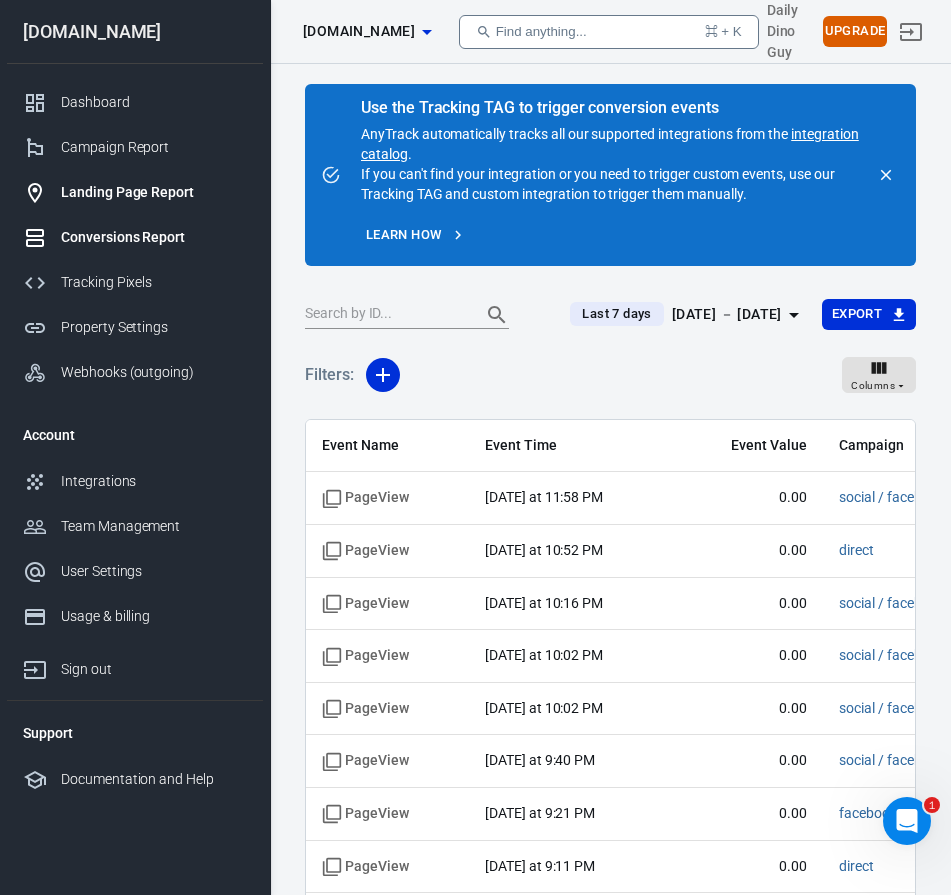 click on "Landing Page Report" at bounding box center (154, 192) 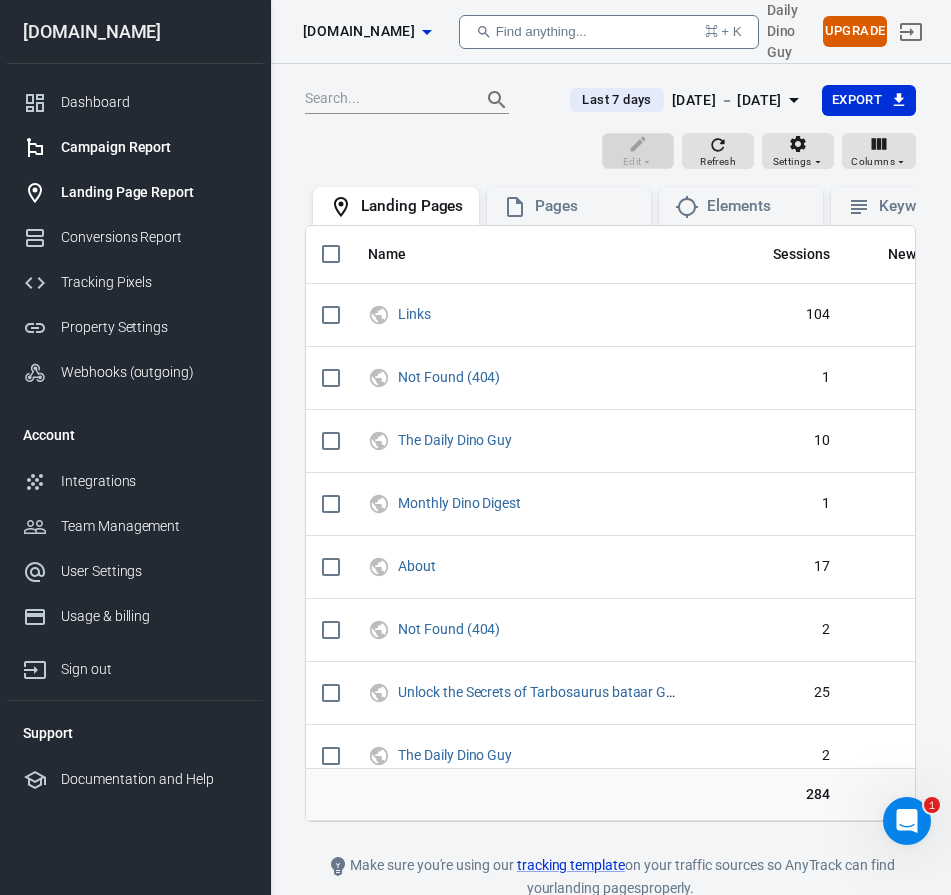 click on "Campaign Report" at bounding box center (135, 147) 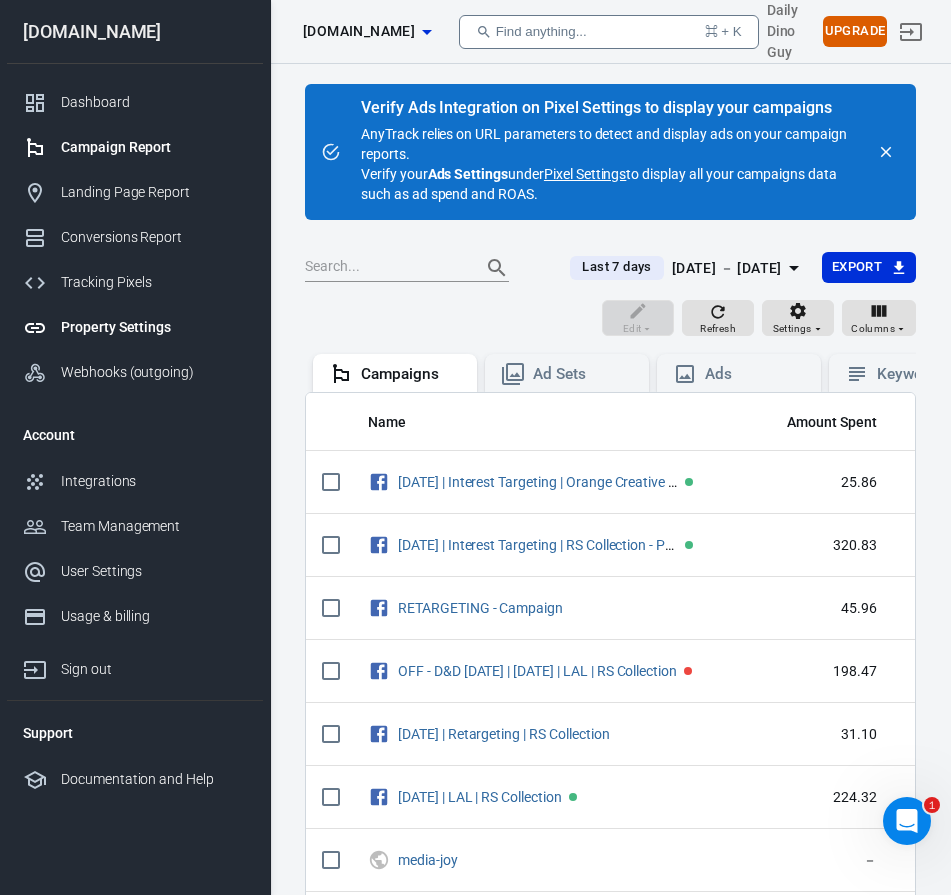 click on "Property Settings" at bounding box center [154, 327] 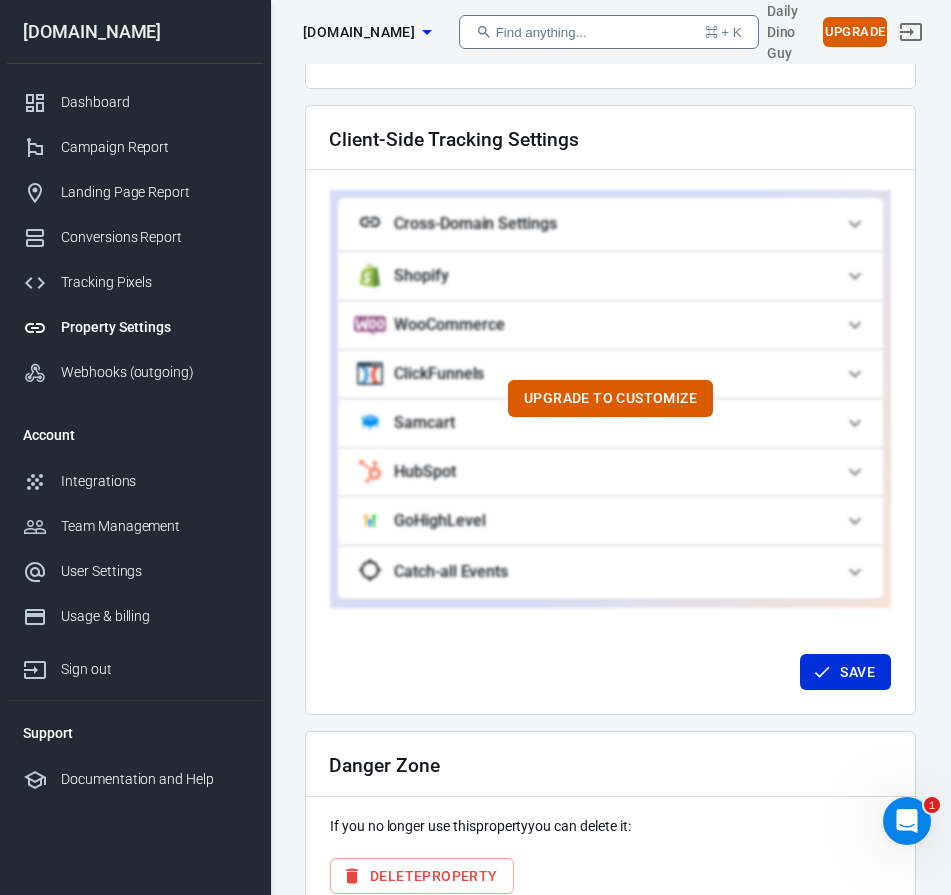 scroll, scrollTop: 1829, scrollLeft: 0, axis: vertical 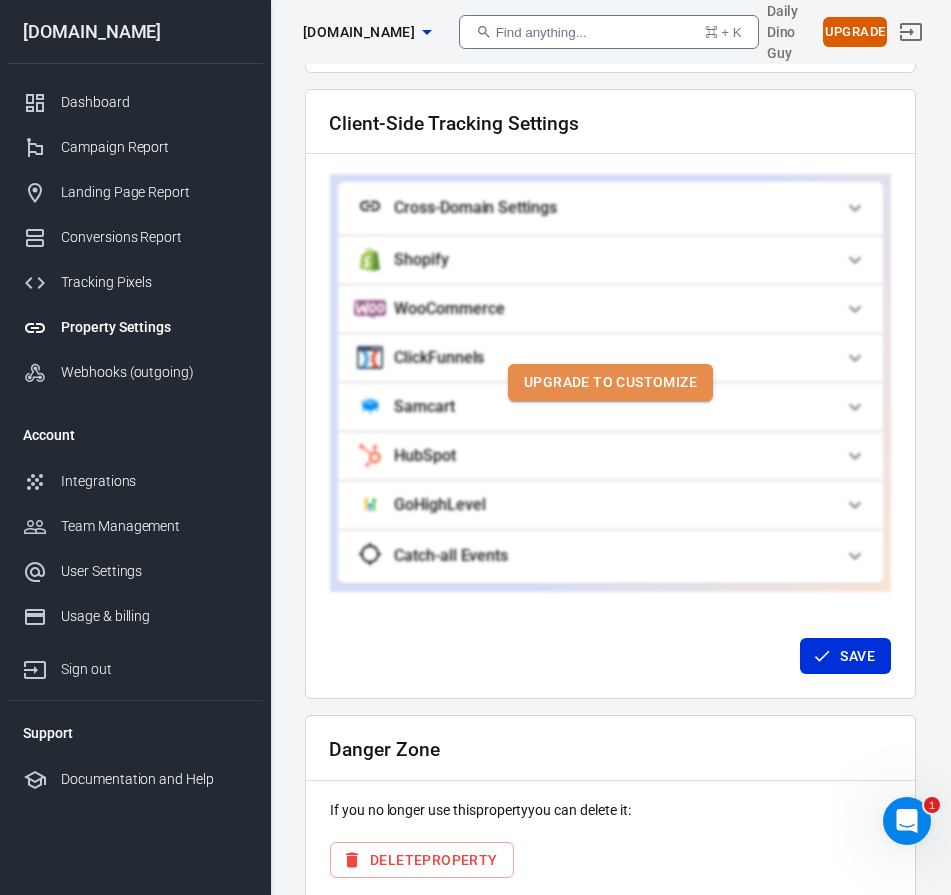 click on "Upgrade to customize" at bounding box center [610, 382] 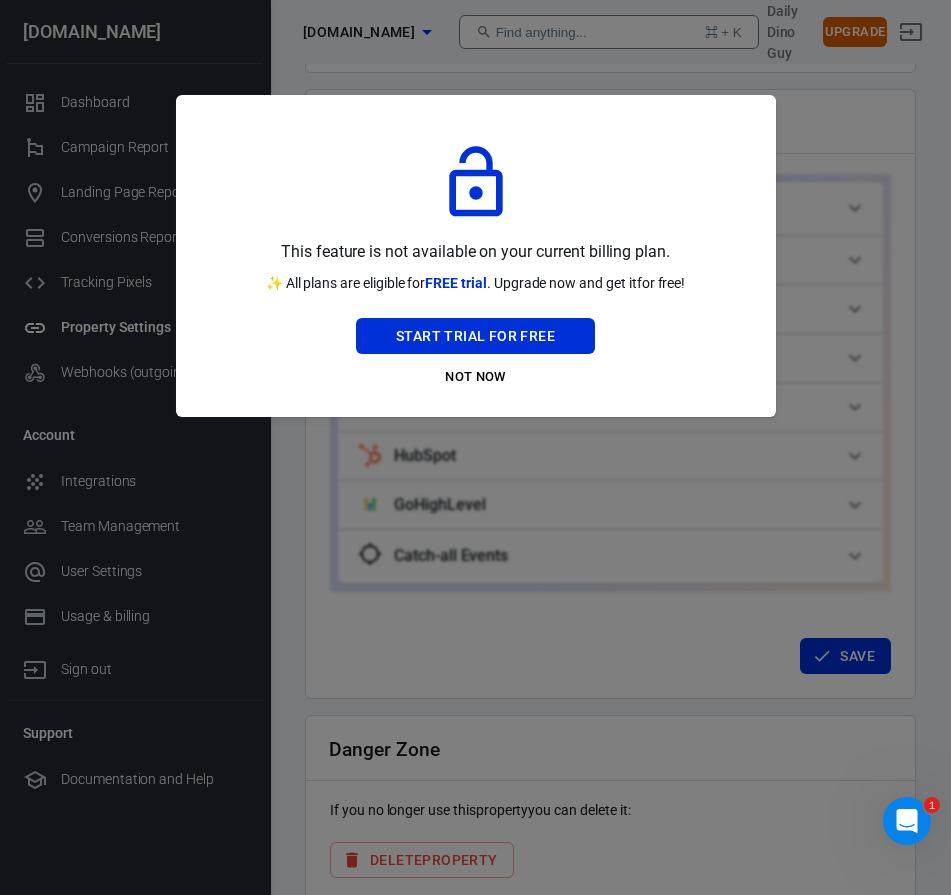 click at bounding box center [475, 447] 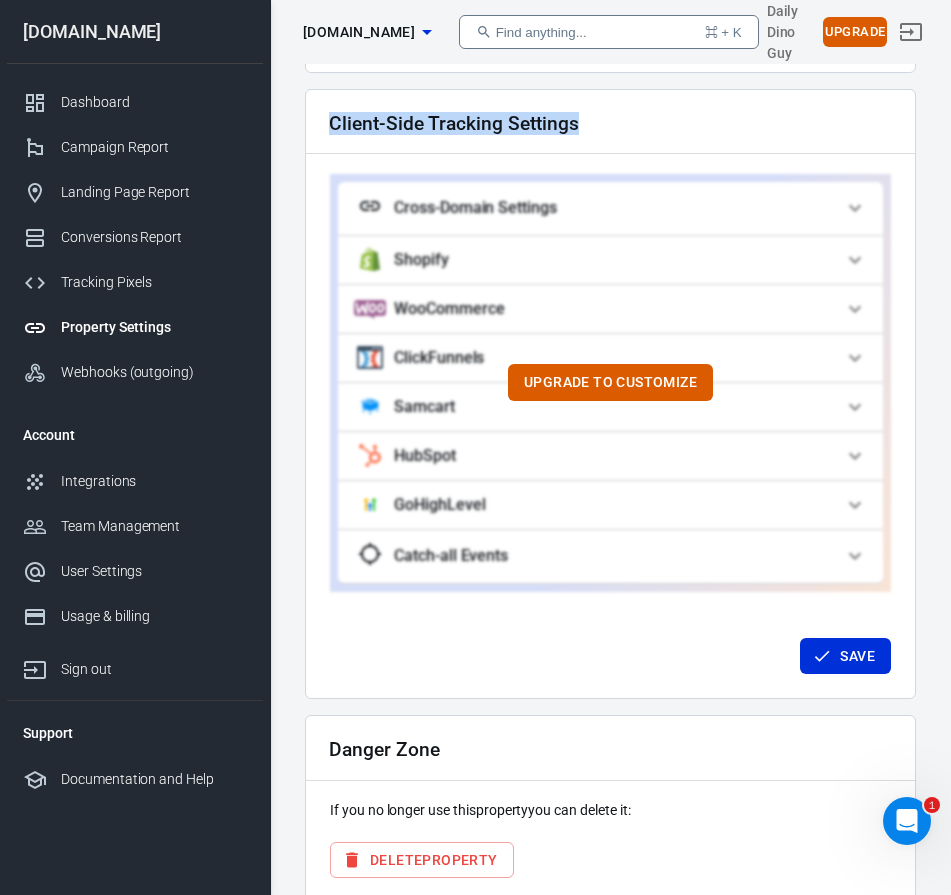 drag, startPoint x: 616, startPoint y: 127, endPoint x: 326, endPoint y: 121, distance: 290.06207 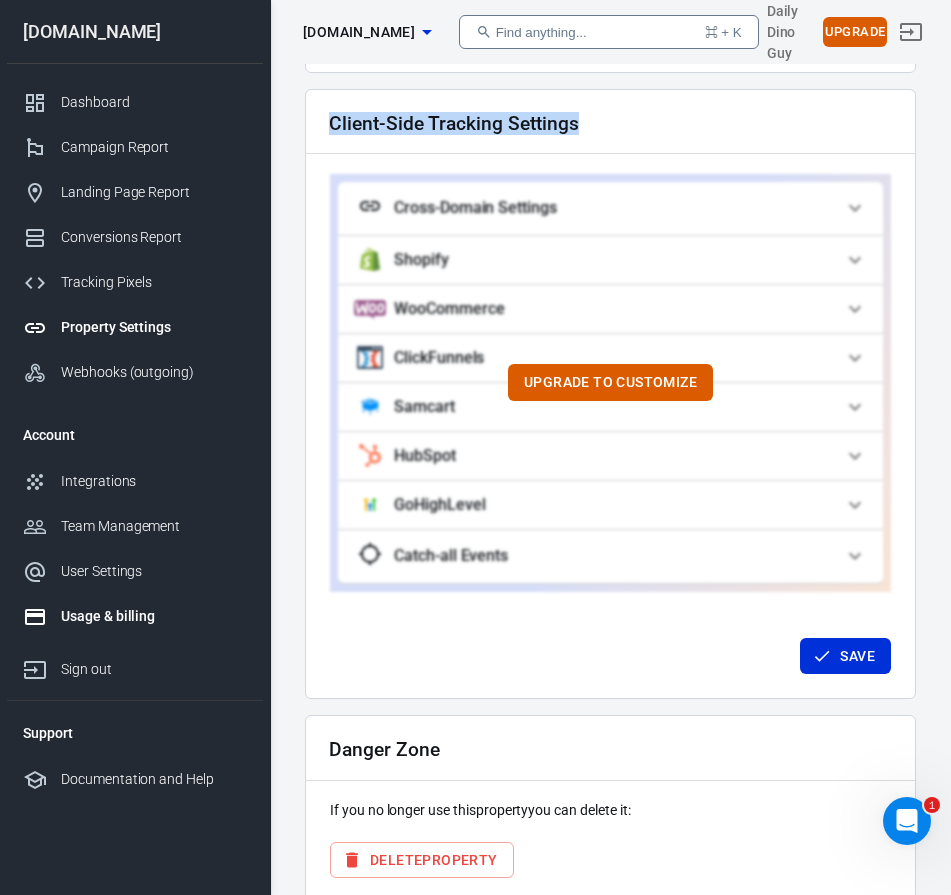 click on "Usage & billing" at bounding box center [154, 616] 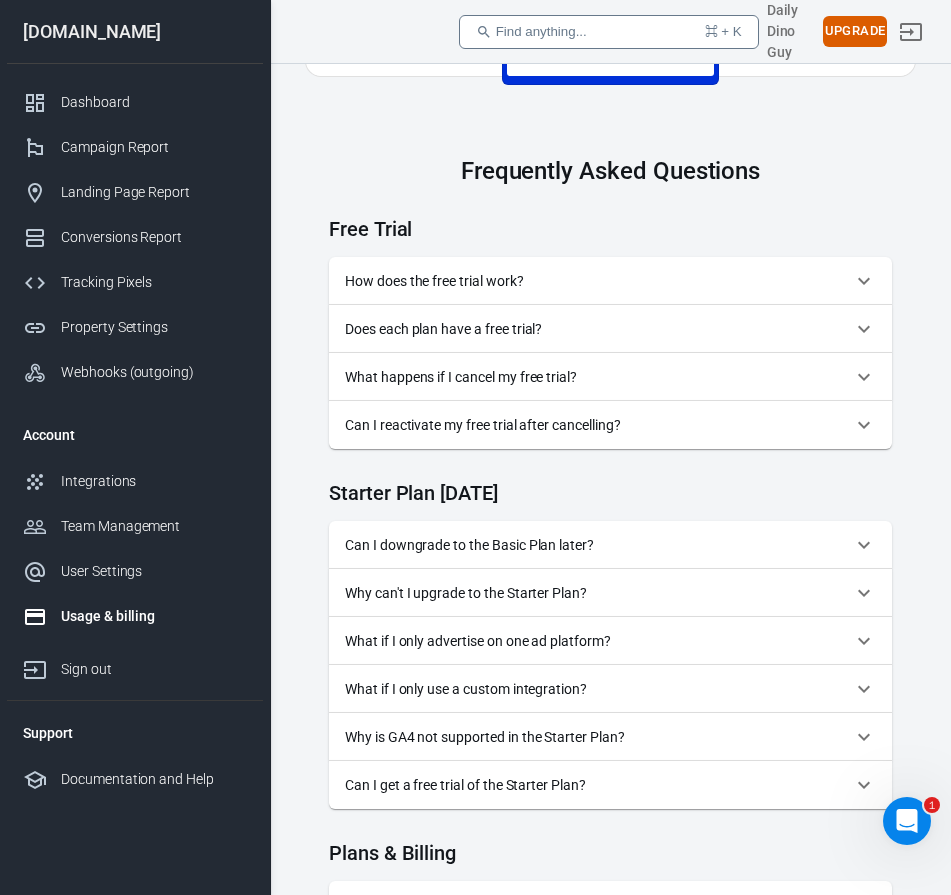 scroll, scrollTop: 883, scrollLeft: 0, axis: vertical 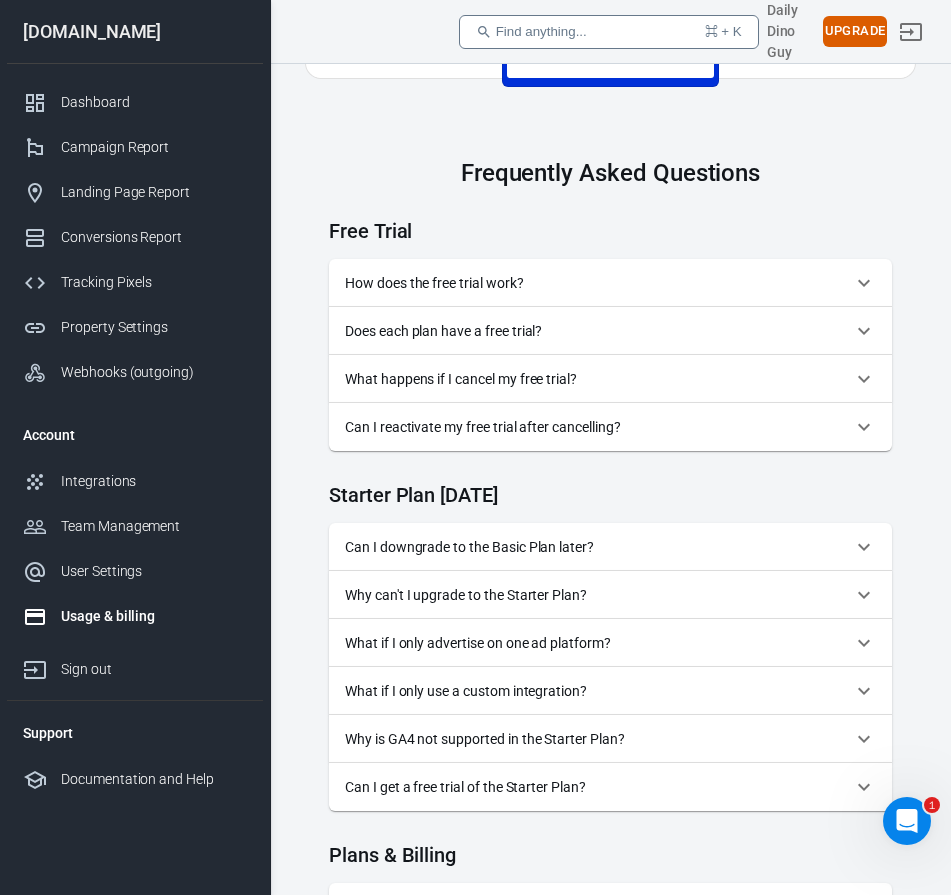 click on "How does the free trial work?" at bounding box center (598, 283) 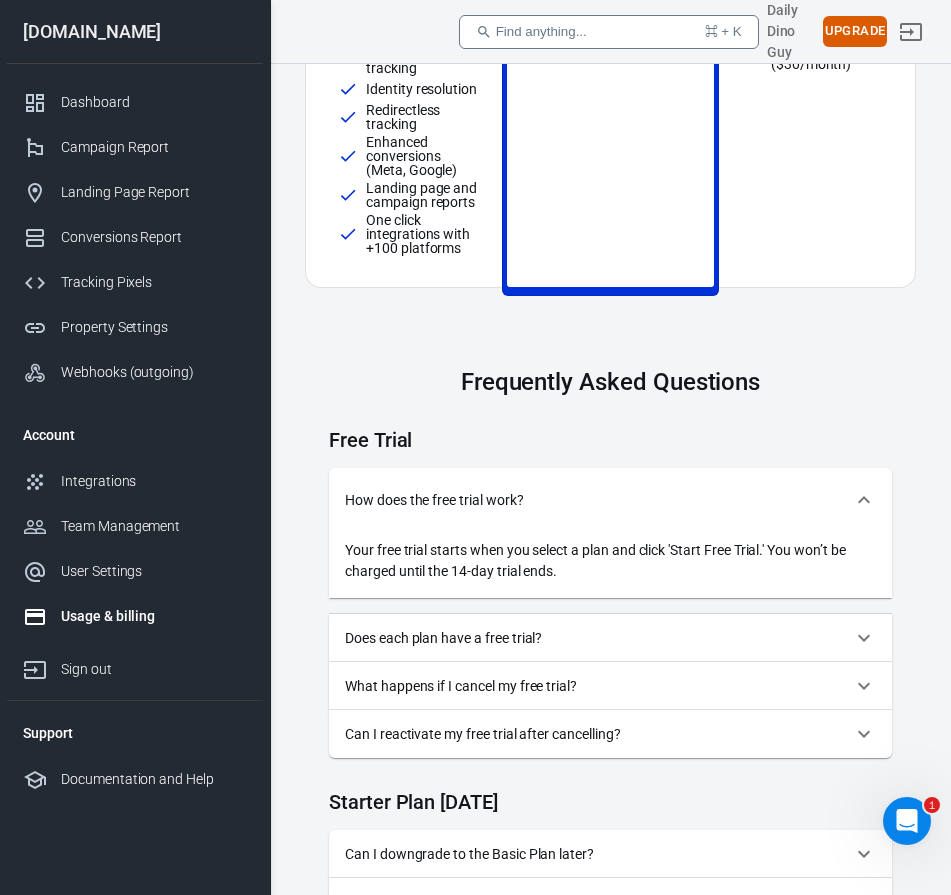scroll, scrollTop: 852, scrollLeft: 0, axis: vertical 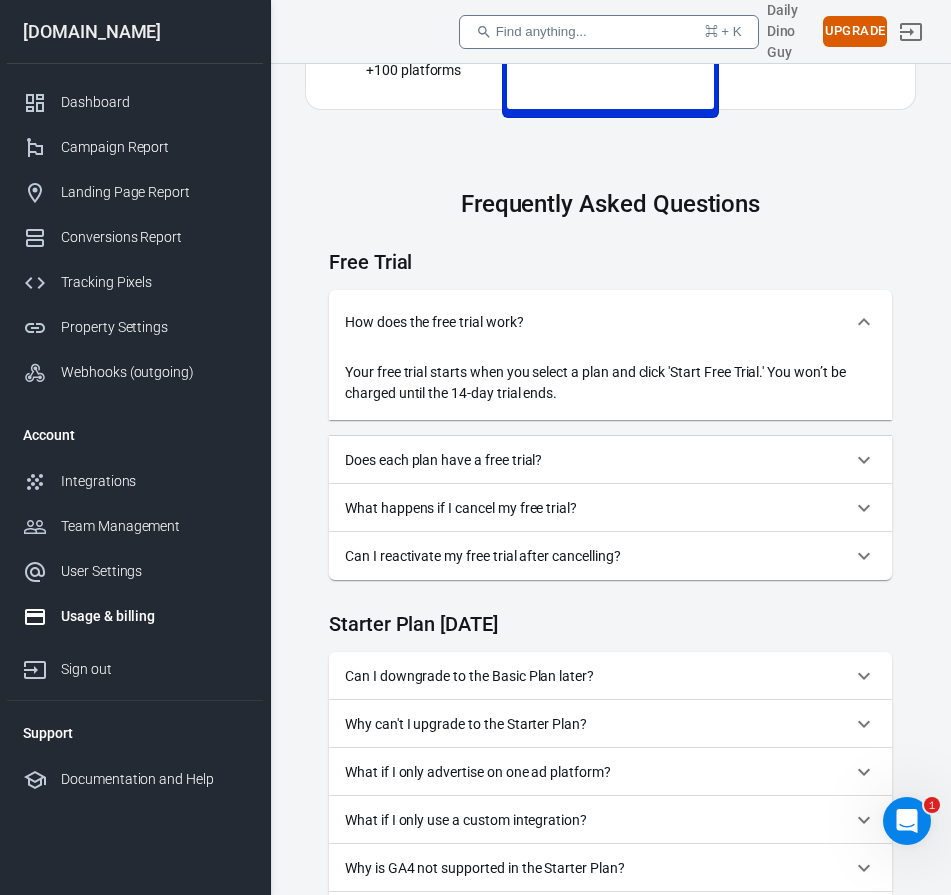 click on "Does each plan have a free trial?" at bounding box center [610, 460] 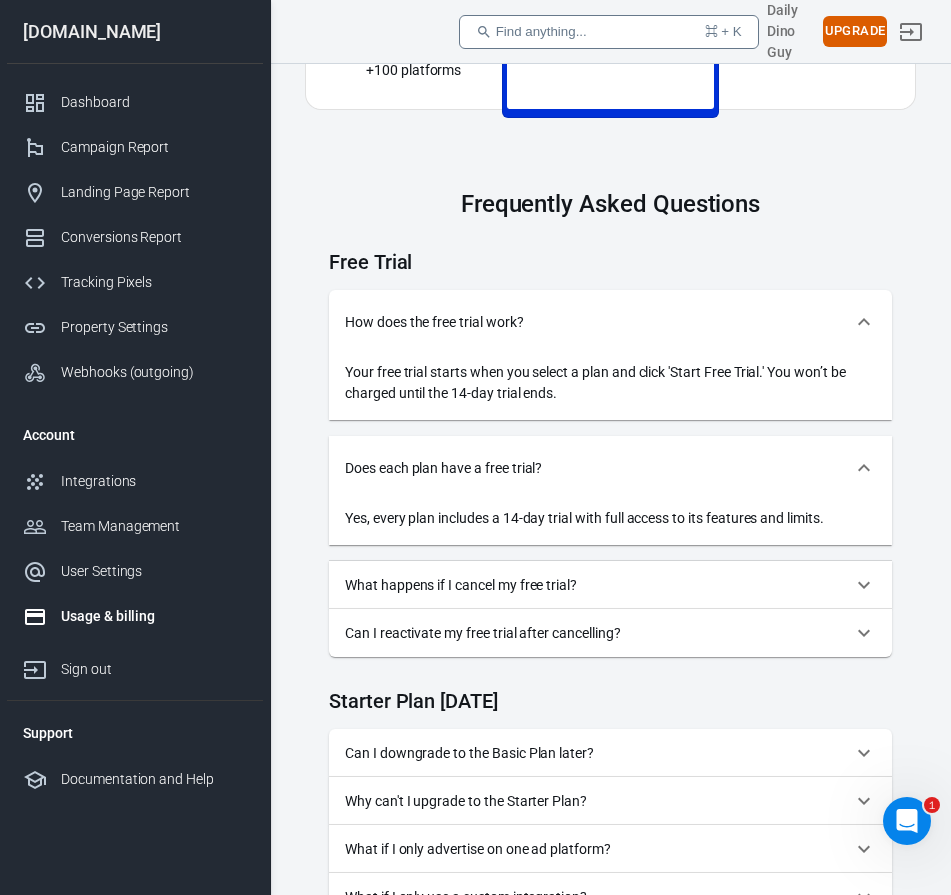 click on "Does each plan have a free trial?" at bounding box center [610, 468] 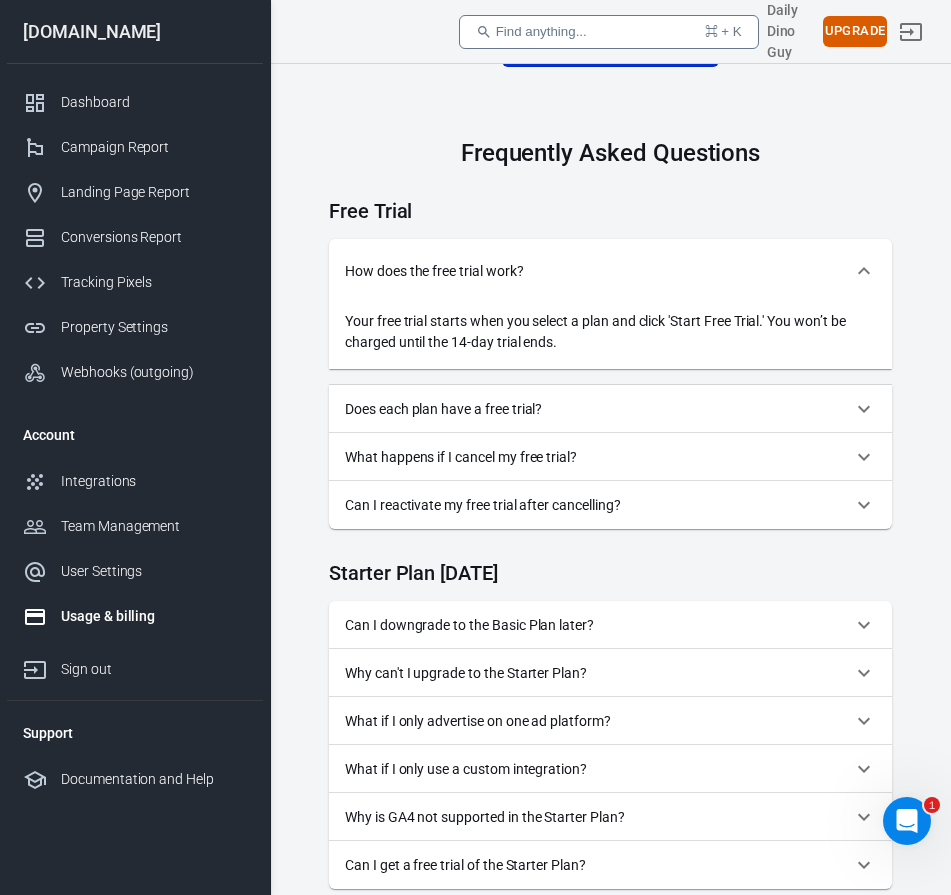scroll, scrollTop: 947, scrollLeft: 0, axis: vertical 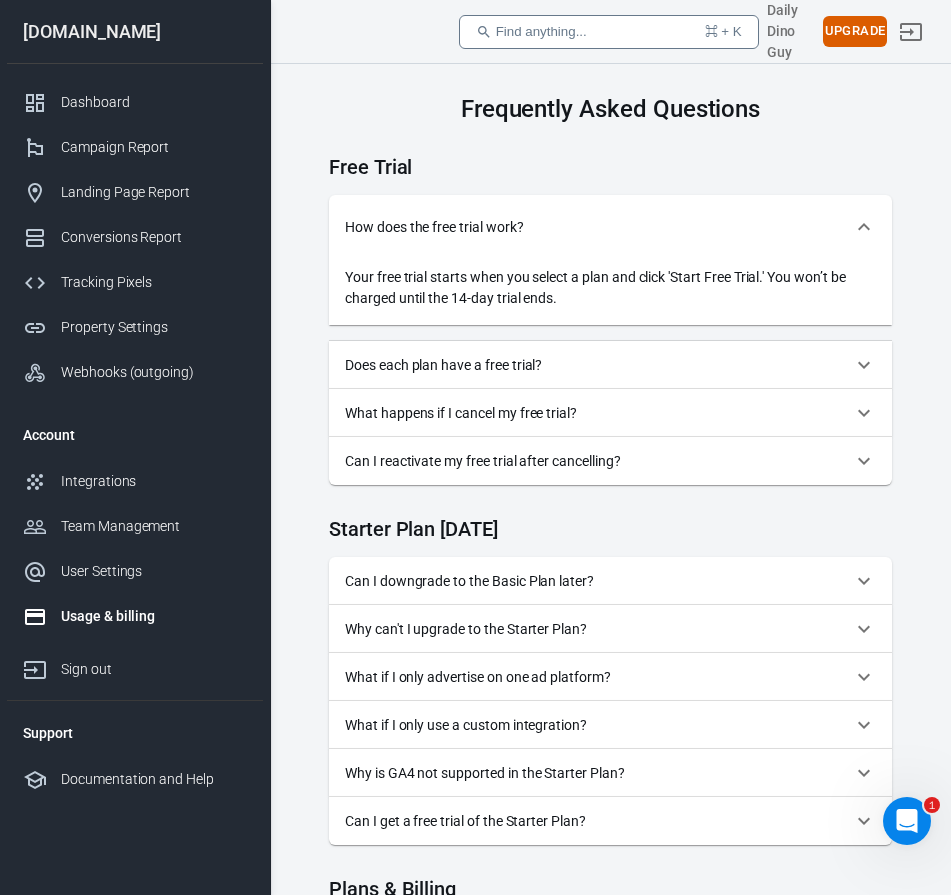 click on "Can I downgrade to the Basic Plan later?" at bounding box center (598, 581) 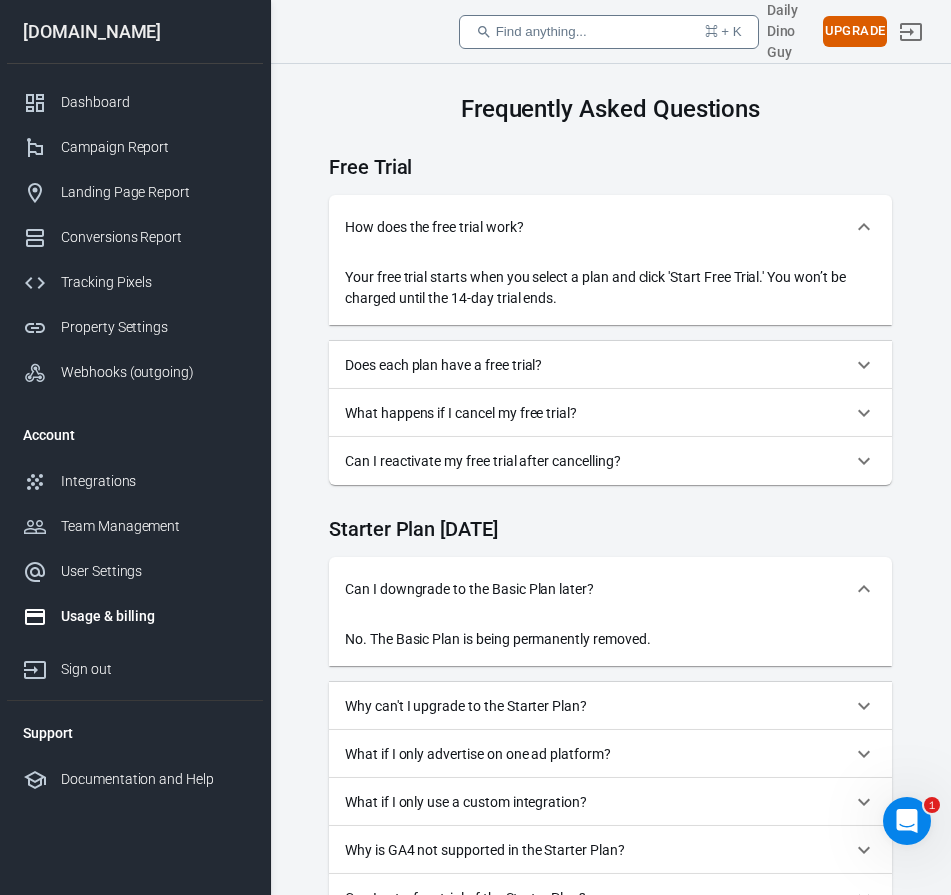 click on "Can I downgrade to the Basic Plan later?" at bounding box center (598, 589) 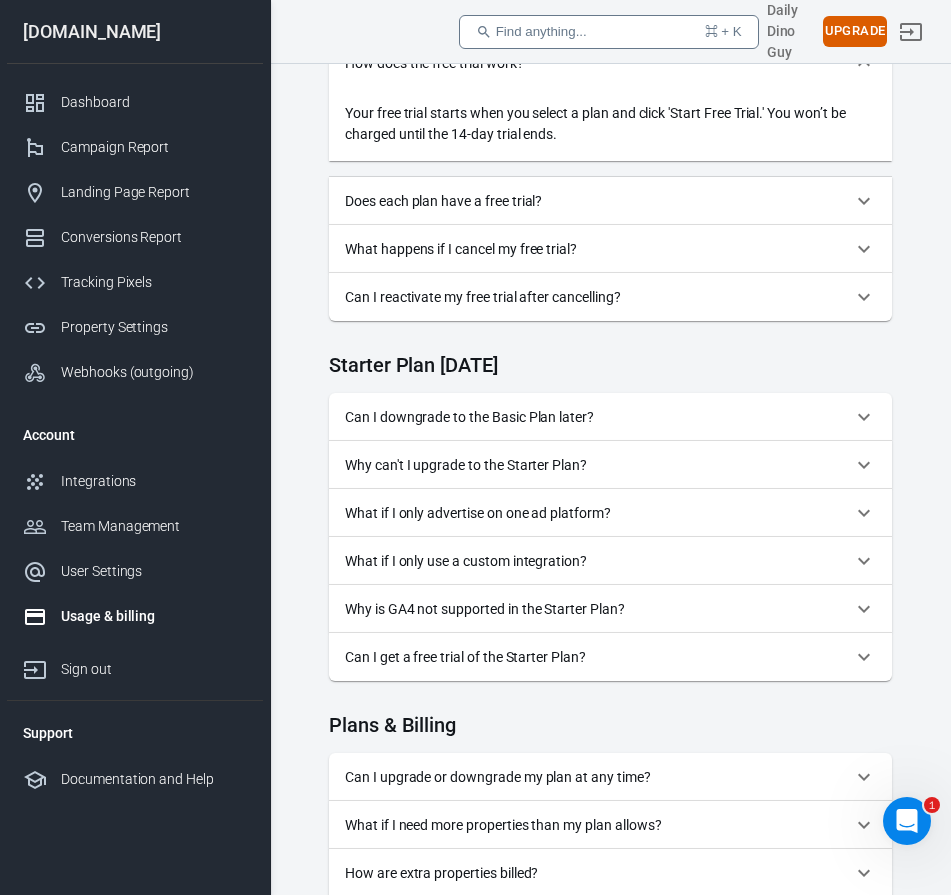 scroll, scrollTop: 1115, scrollLeft: 0, axis: vertical 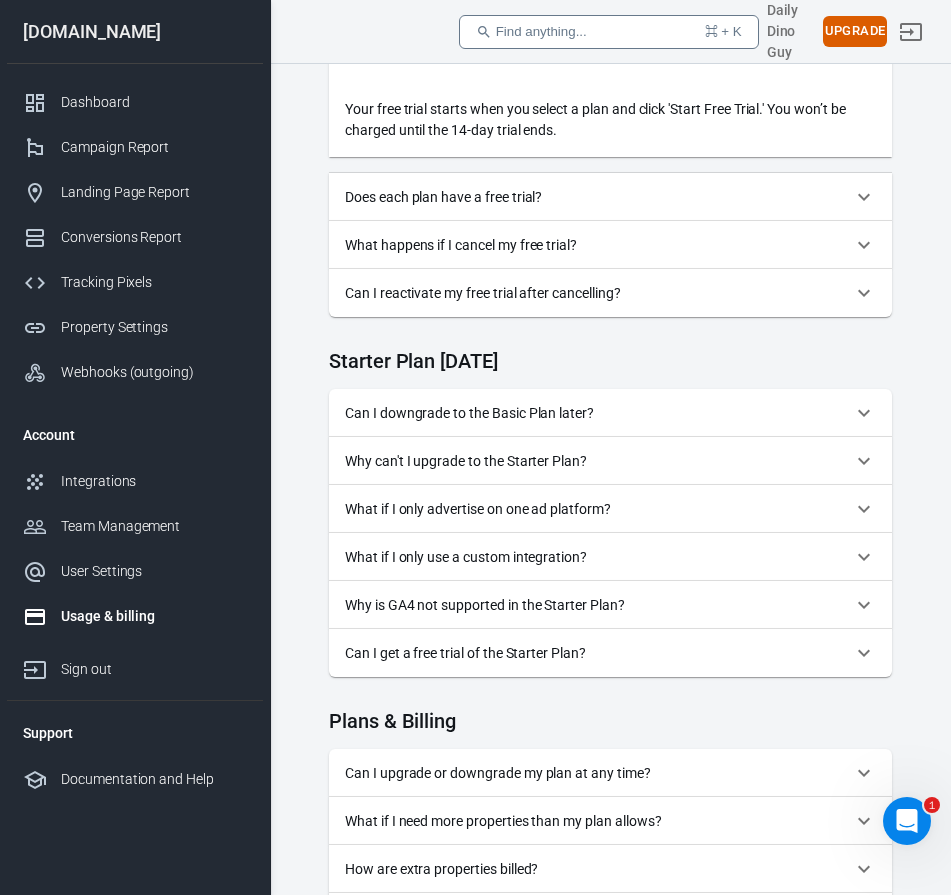 click on "Why can't I upgrade to the Starter Plan?" at bounding box center (610, 461) 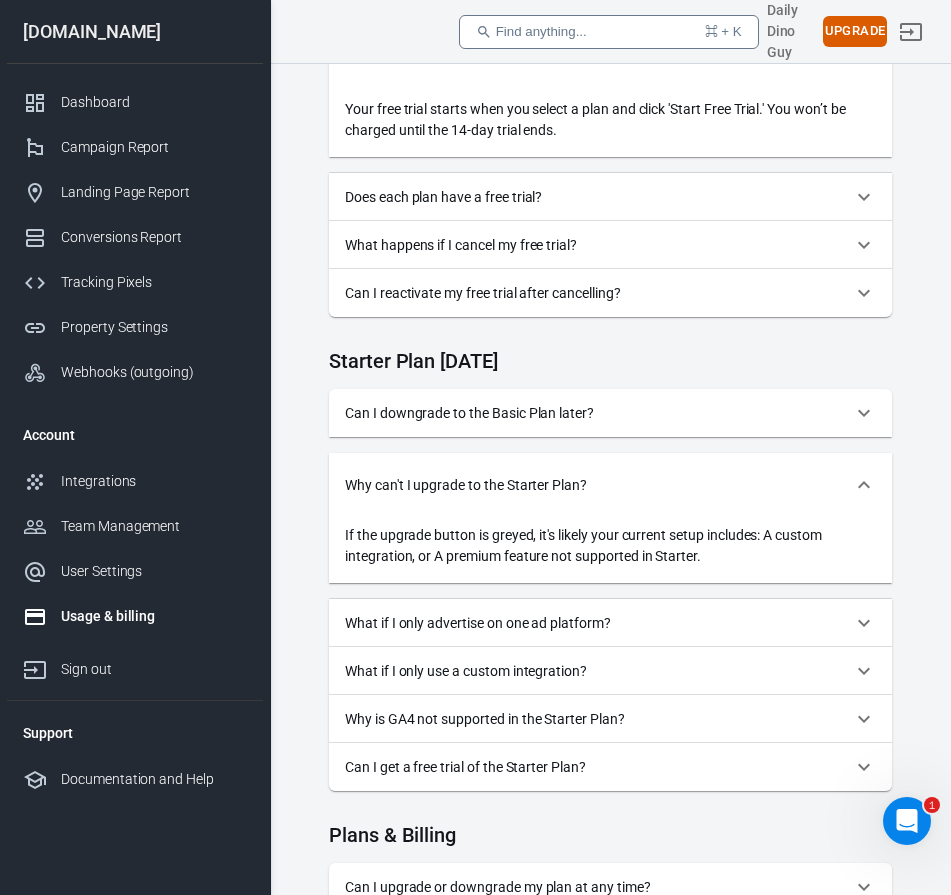 click on "Can I downgrade to the Basic Plan later? No. The Basic Plan is being permanently removed. Why can't I upgrade to the Starter Plan? If the upgrade button is greyed, it's likely your current setup includes:
A custom integration, or
A premium feature not supported in Starter. What if I only advertise on one ad platform? Even if you only use one ad platform, the Starter Plan ensures:
Full integration support
Audience sync across all ad platforms
Scalable tracking
Cleaner attribution as you grow. What if I only use a custom integration? Custom integrations require significant support and aren't included in the Starter Plan. To keep your setup, consider upgrading to the Personal Plan. Why is GA4 not supported in the Starter Plan? GA4 requires advanced event mapping and ongoing configuration.
To avoid complexity and delays, we reserve this integration for Personal Plan users. Can I get a free trial of the Starter Plan?" at bounding box center [610, 590] 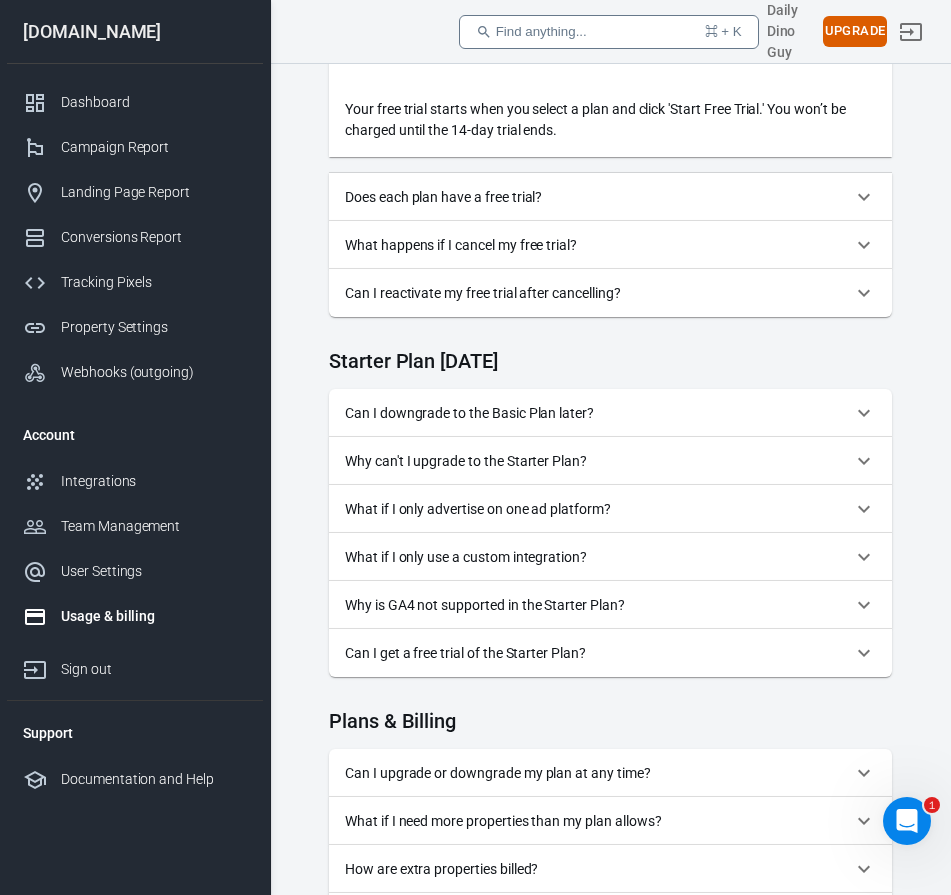 click on "What if I only use a custom integration?" at bounding box center [610, 557] 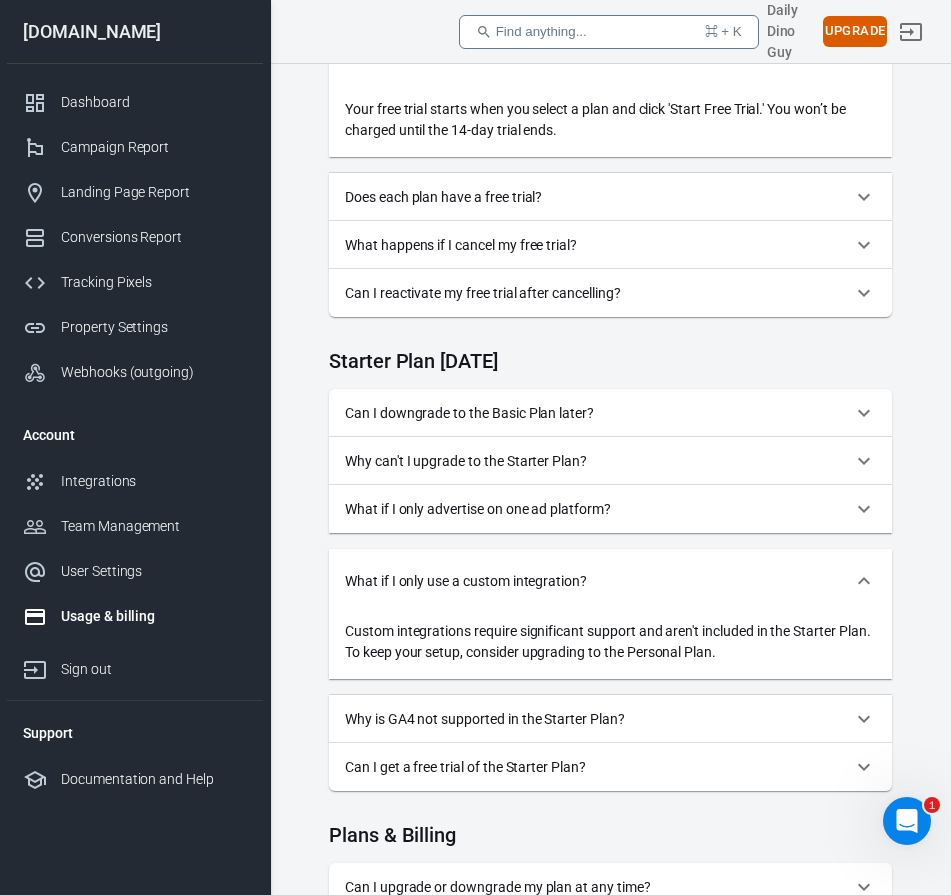 click on "What if I only advertise on one ad platform?" at bounding box center [598, 509] 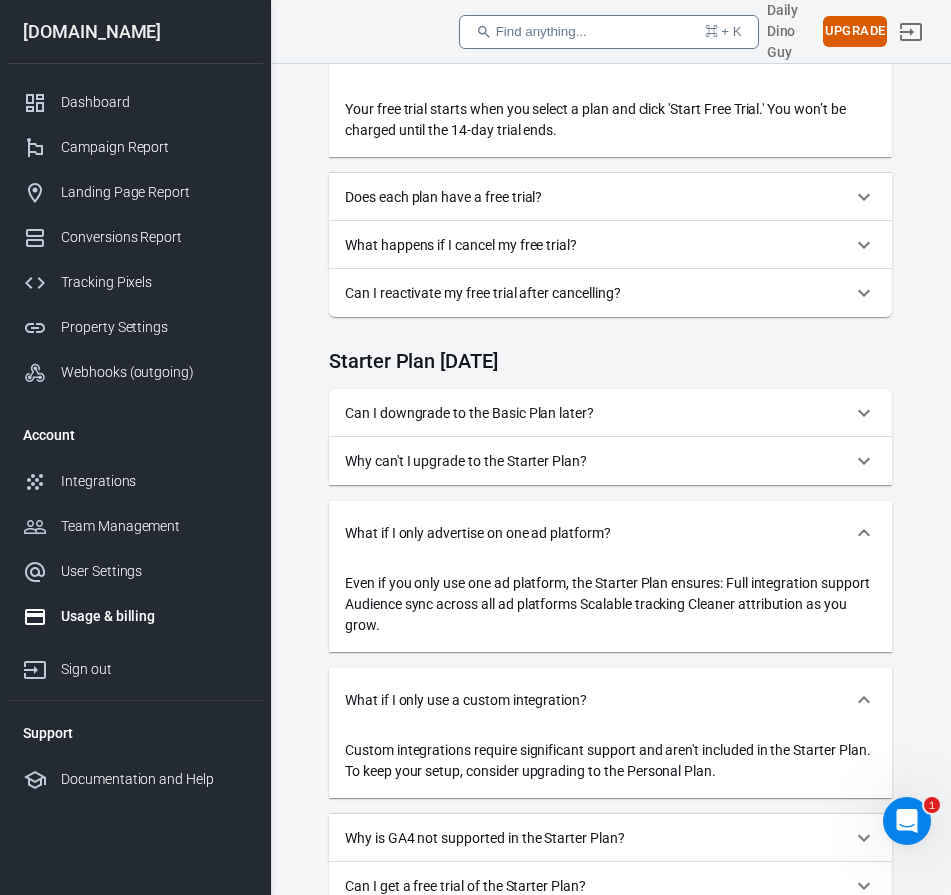 click on "What if I only advertise on one ad platform?" at bounding box center (610, 533) 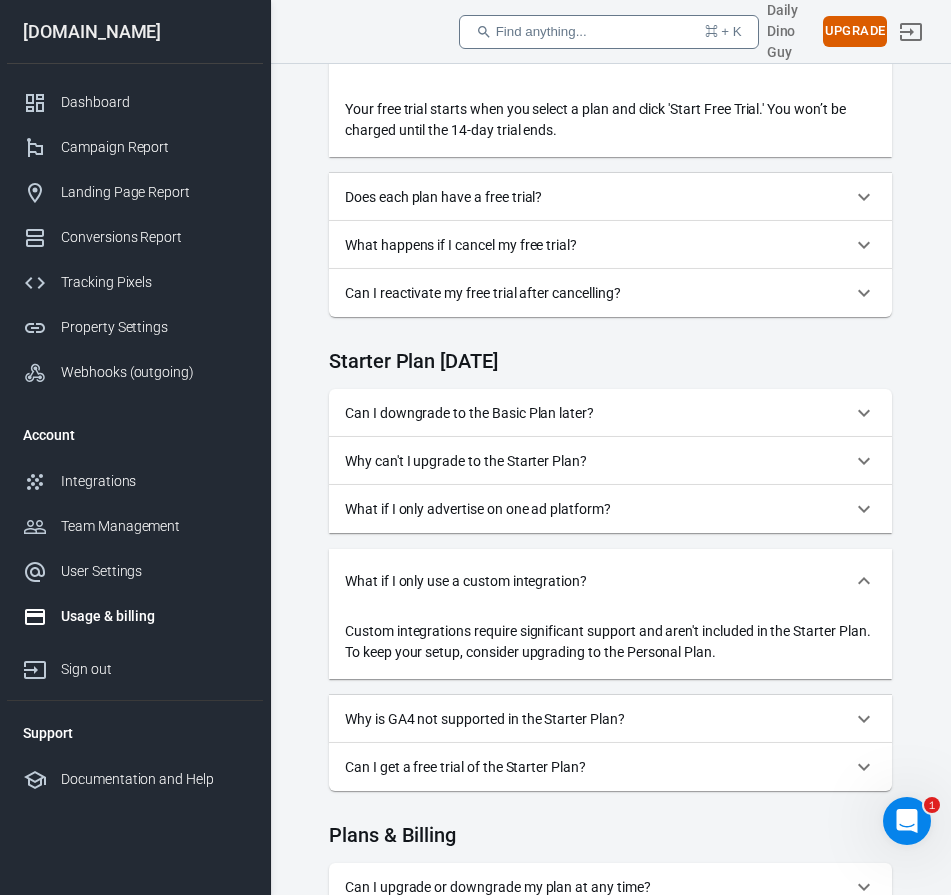 scroll, scrollTop: 1224, scrollLeft: 0, axis: vertical 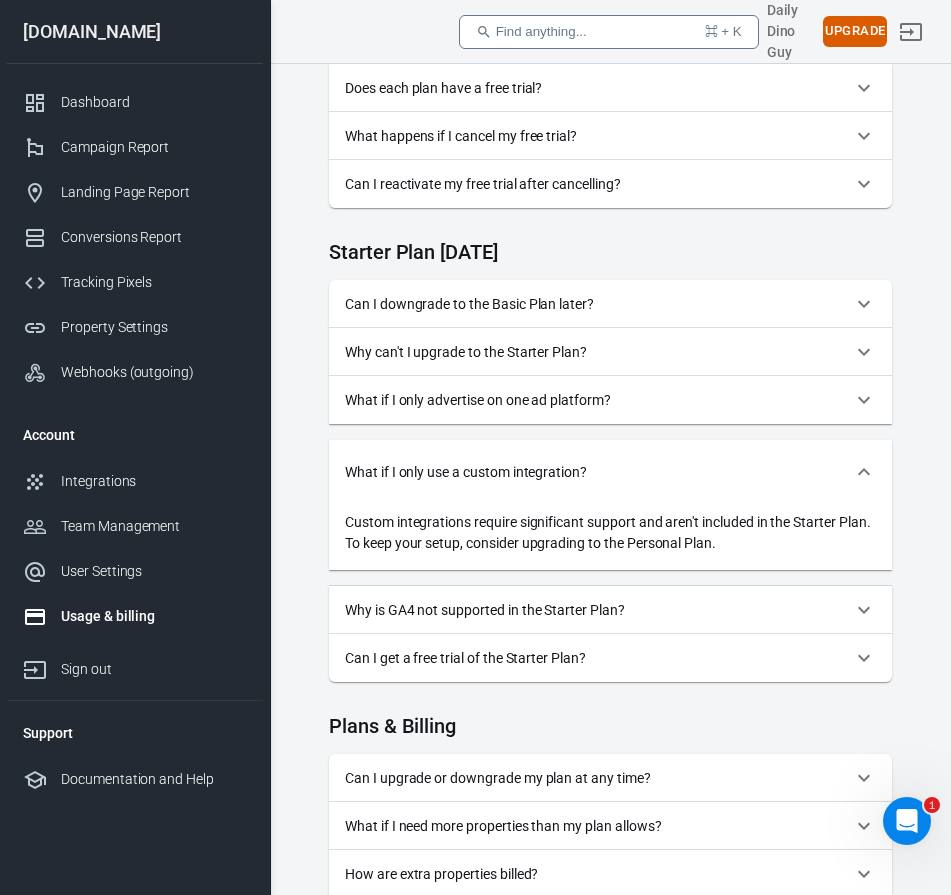 click on "Why is GA4 not supported in the Starter Plan?" at bounding box center [598, 610] 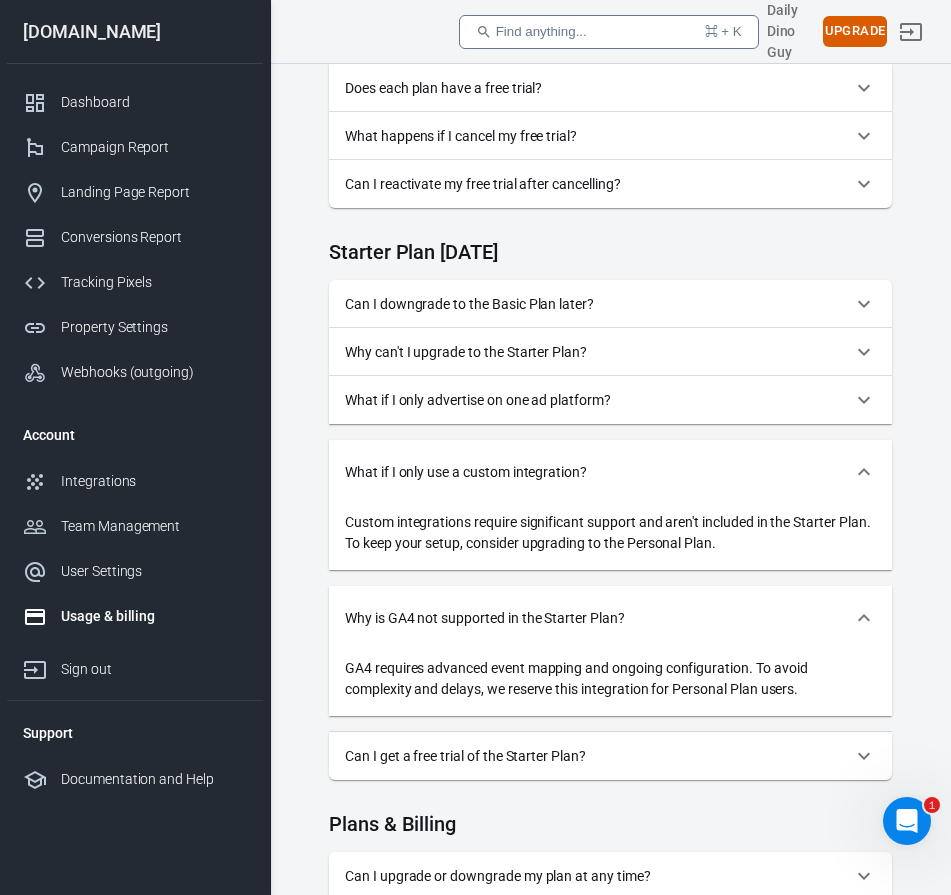 click on "Why is GA4 not supported in the Starter Plan?" at bounding box center [610, 618] 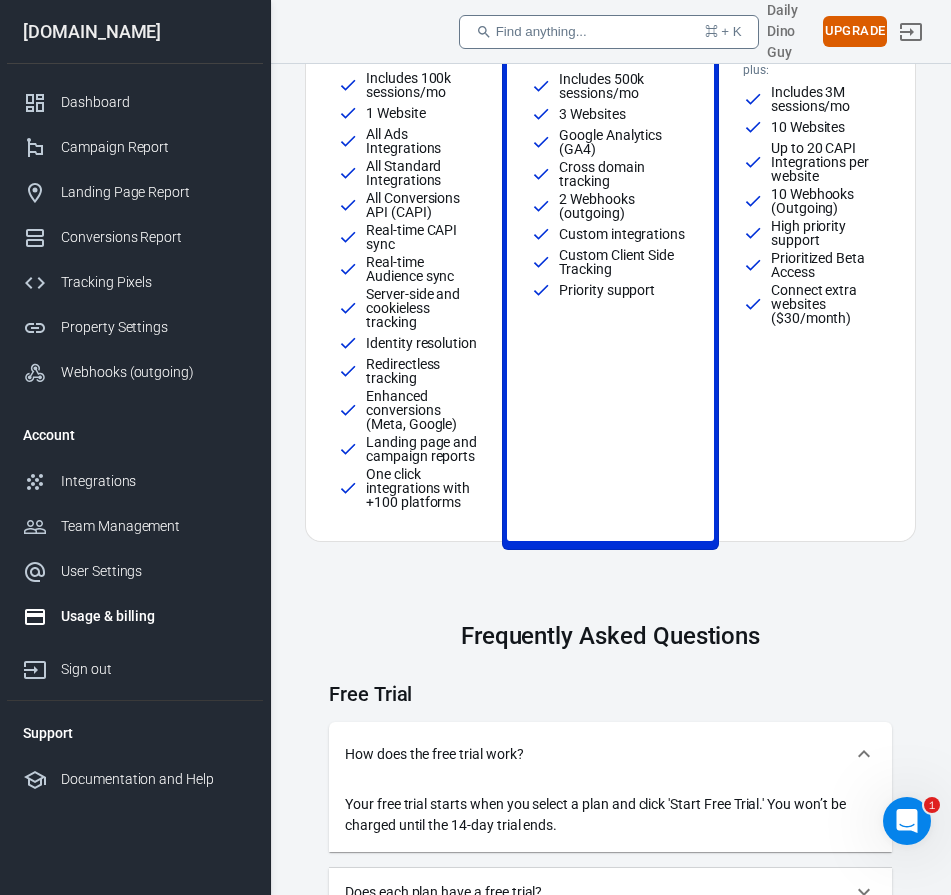 scroll, scrollTop: 1587, scrollLeft: 0, axis: vertical 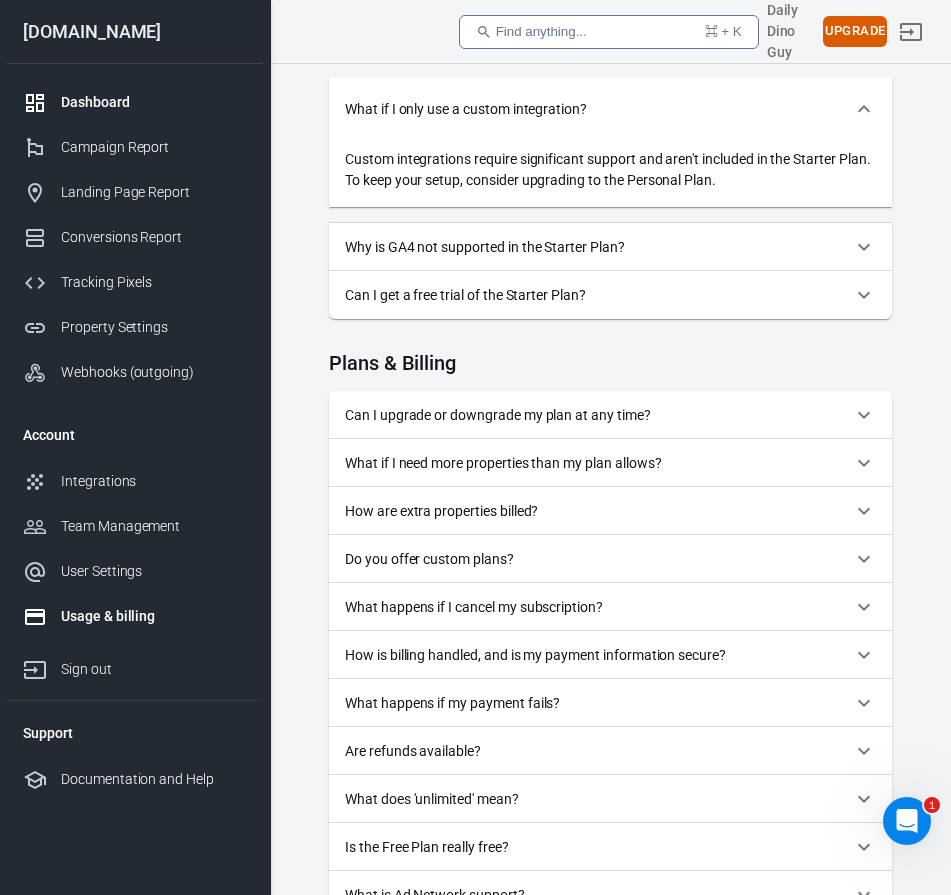 click on "Dashboard" at bounding box center [154, 102] 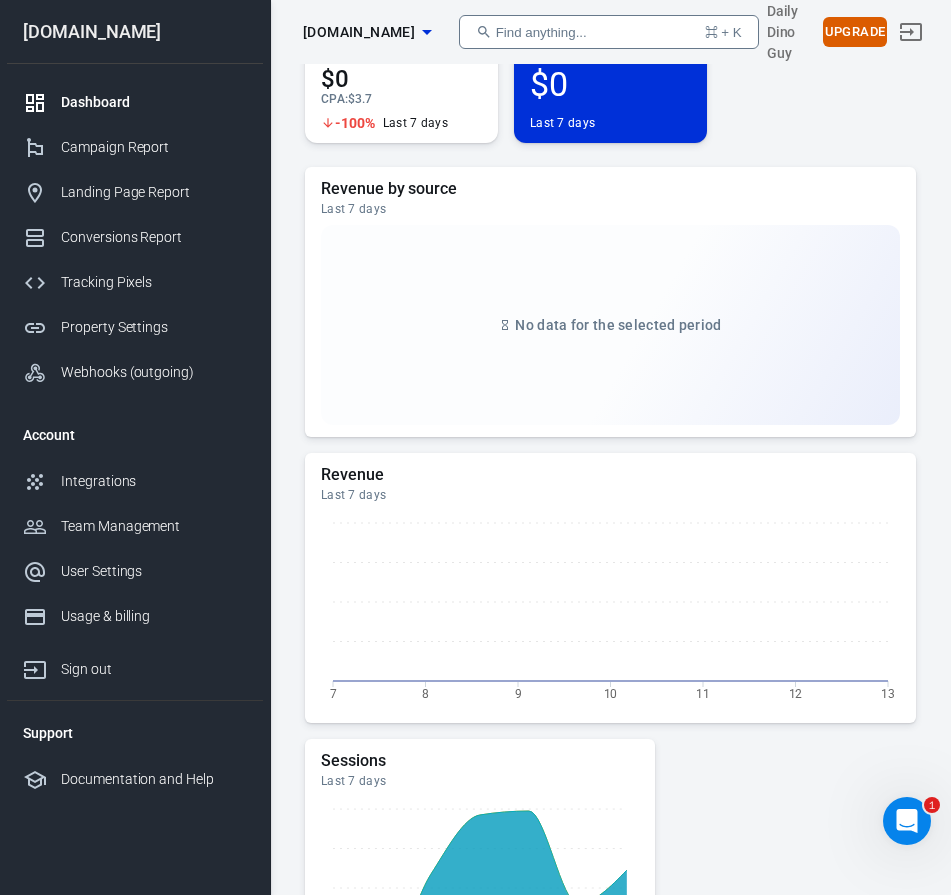 scroll, scrollTop: 0, scrollLeft: 0, axis: both 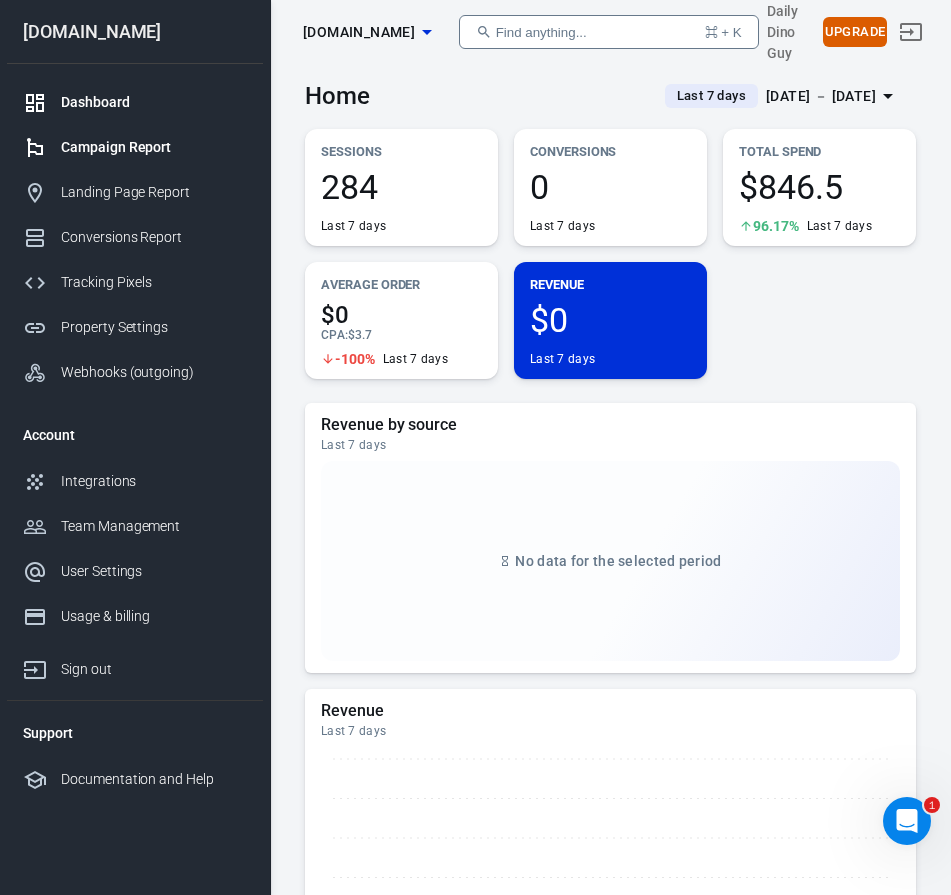 click on "Campaign Report" at bounding box center (135, 147) 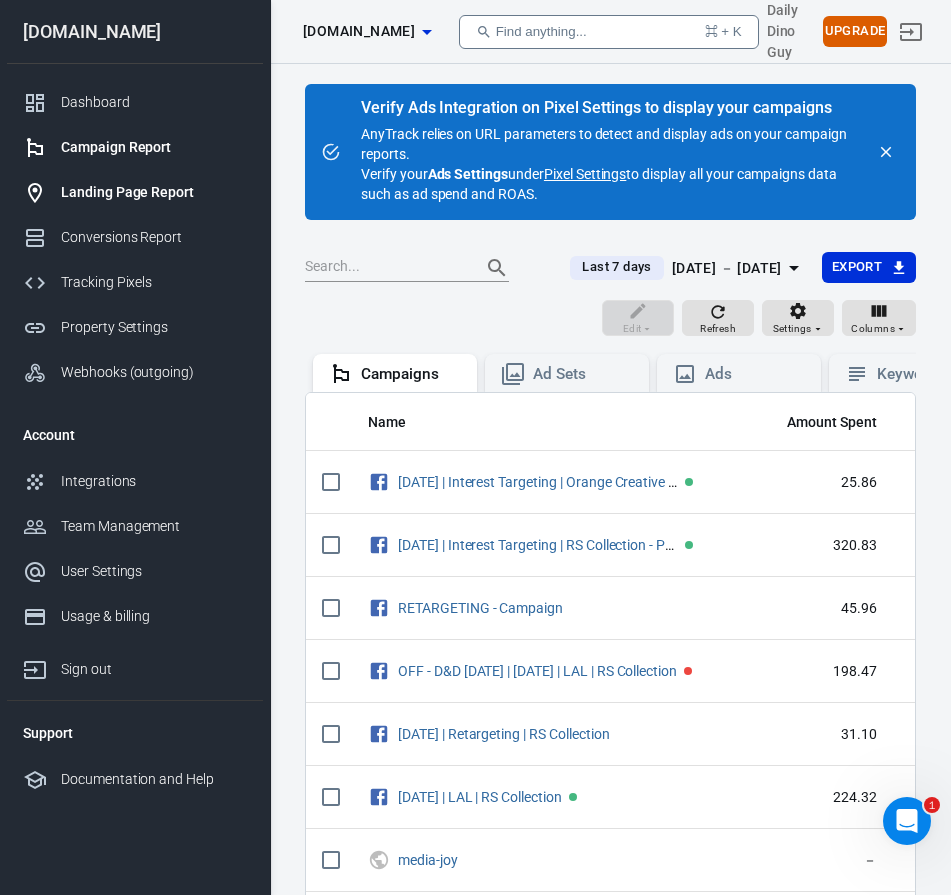 click on "Landing Page Report" at bounding box center (135, 192) 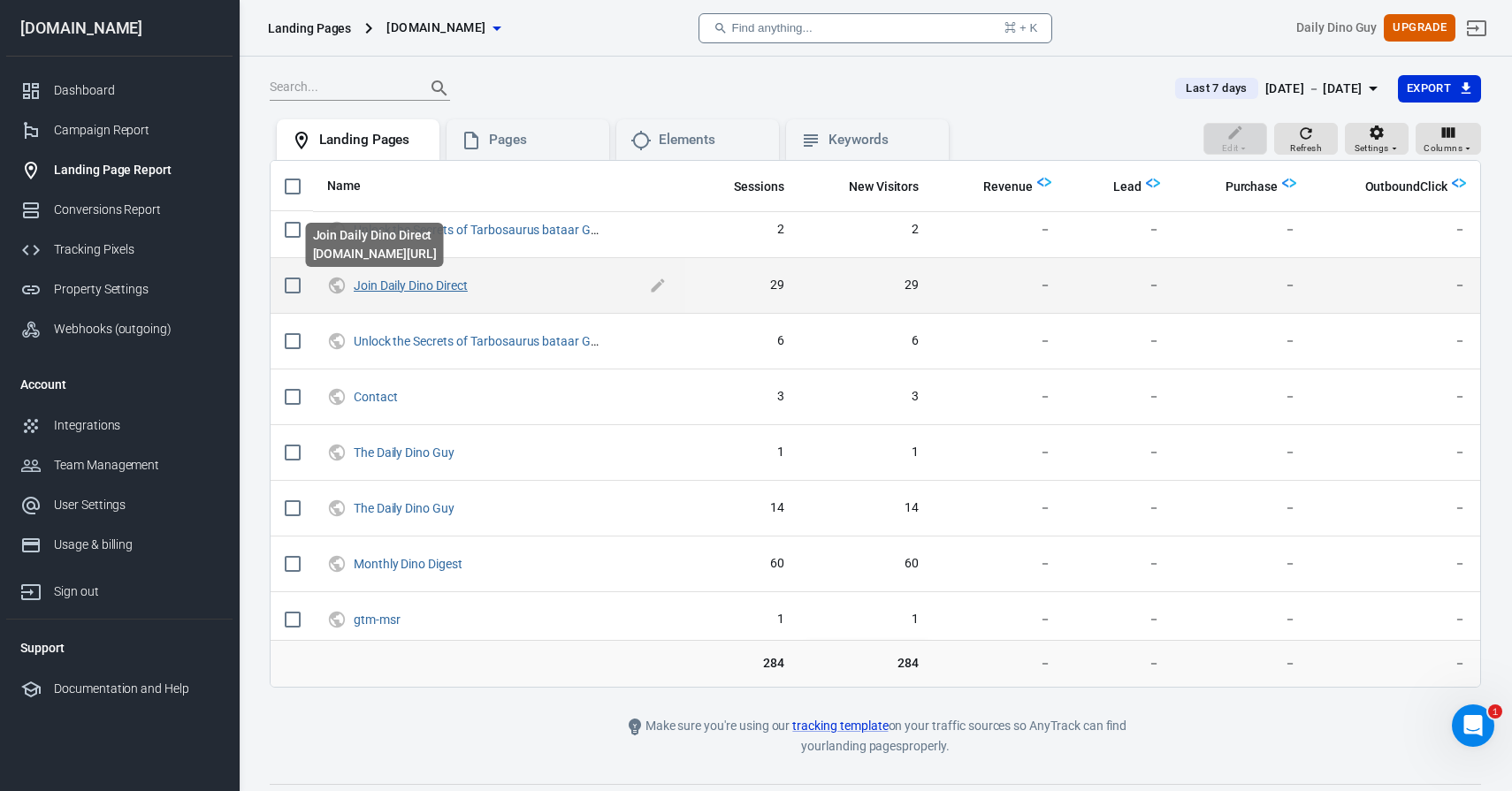 scroll, scrollTop: 574, scrollLeft: 0, axis: vertical 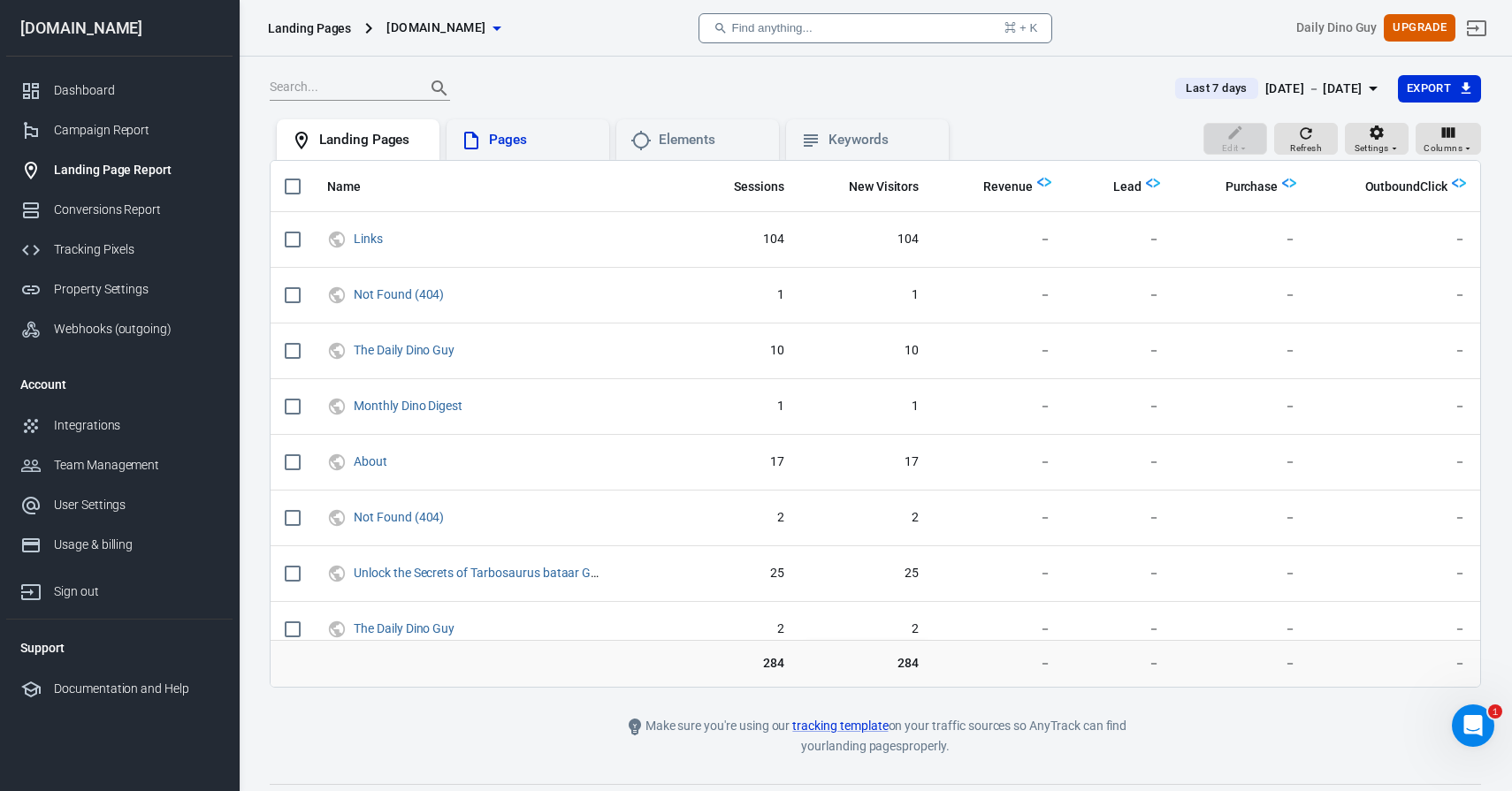click on "Pages" at bounding box center [542, 140] 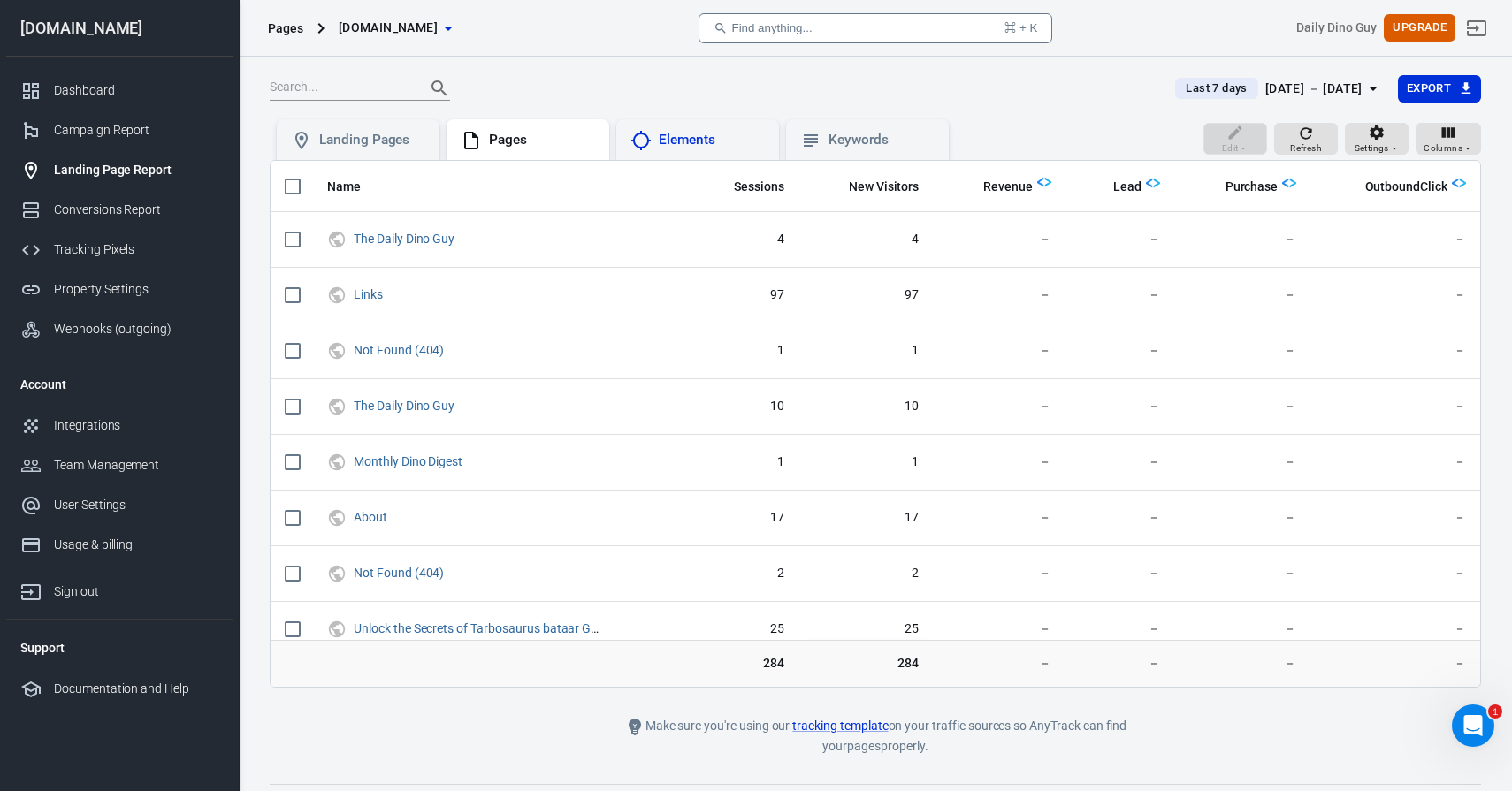 click on "Elements" at bounding box center [712, 140] 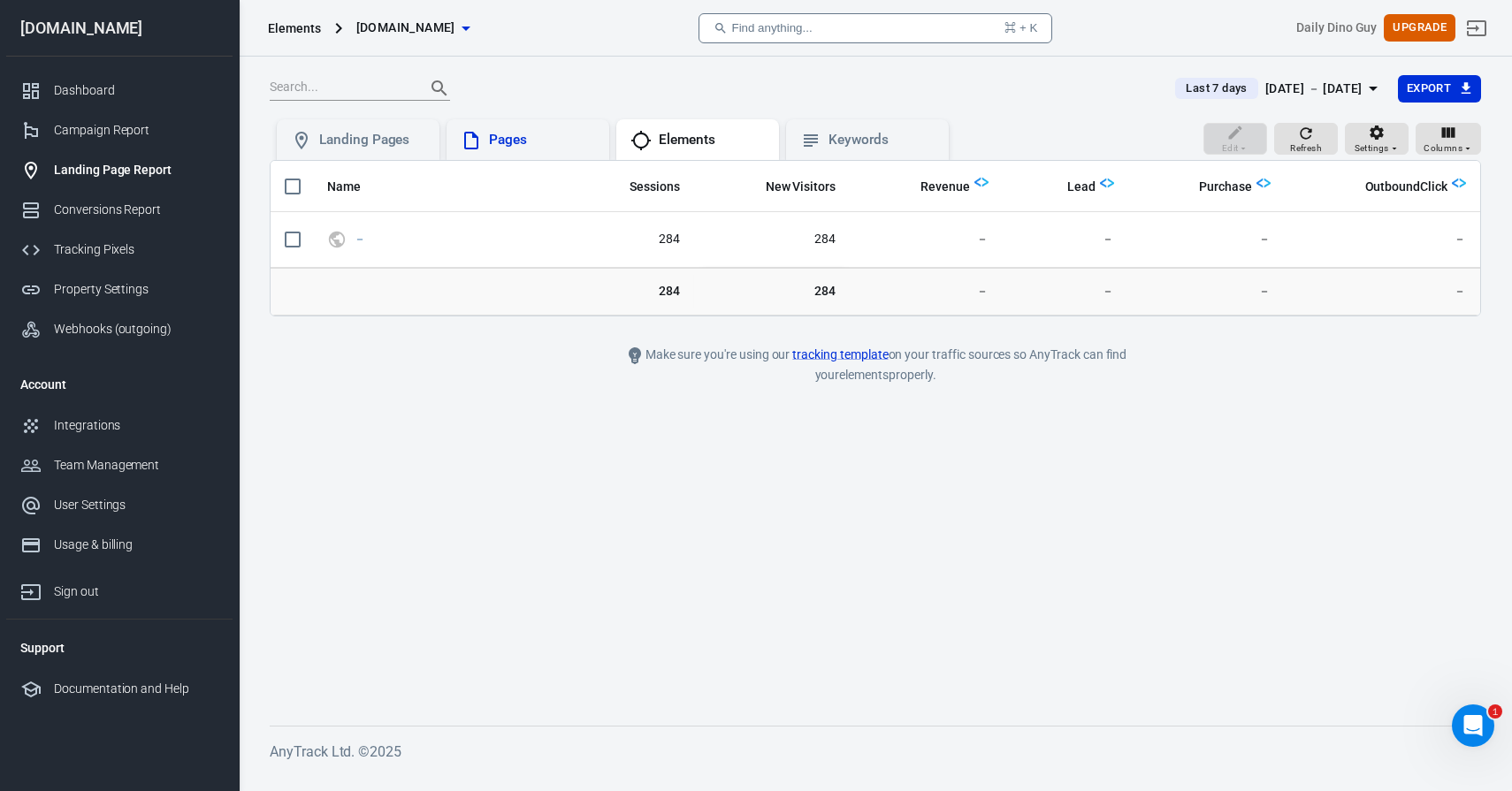 click on "Pages" at bounding box center (542, 140) 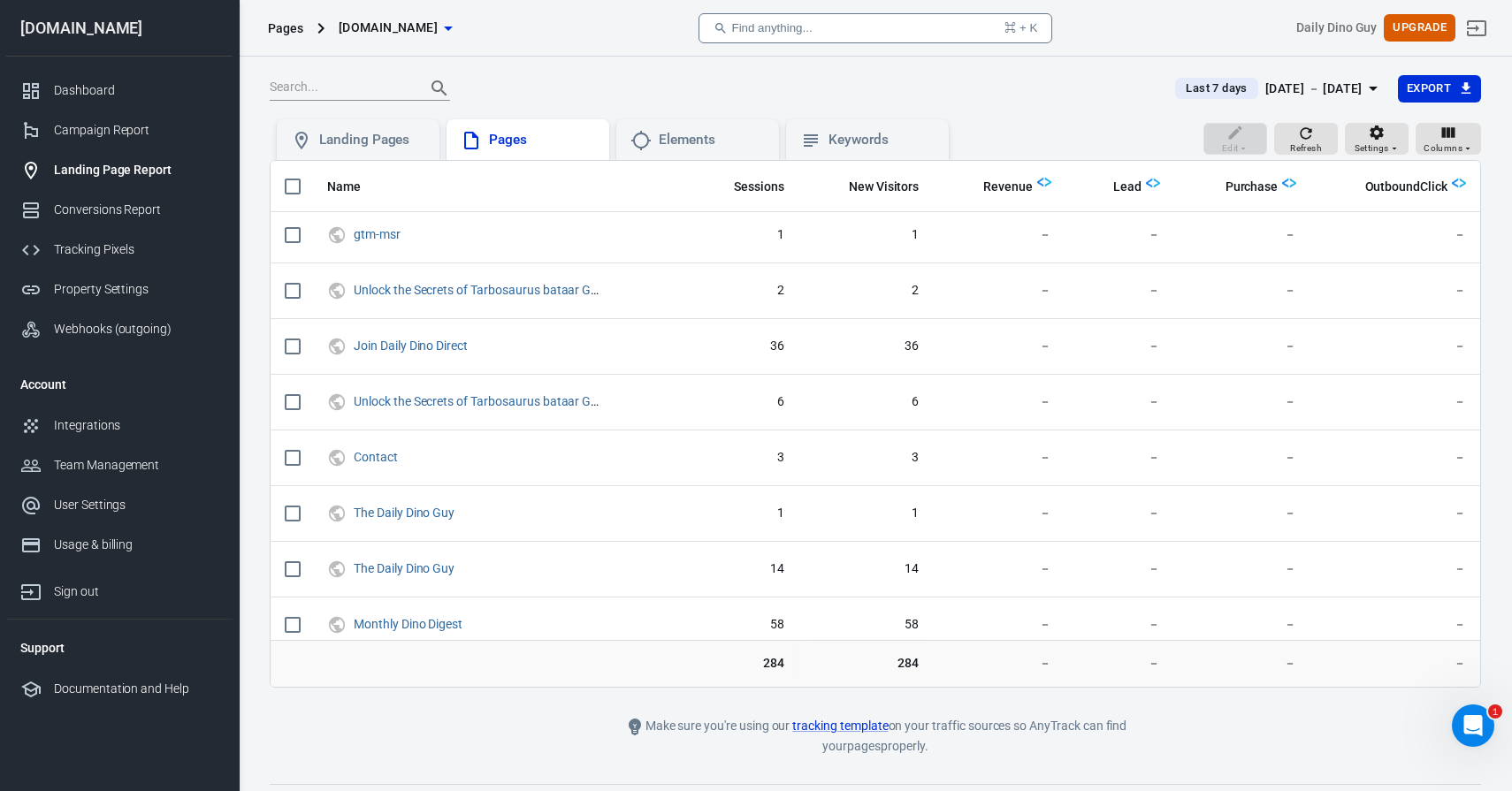 scroll, scrollTop: 574, scrollLeft: 0, axis: vertical 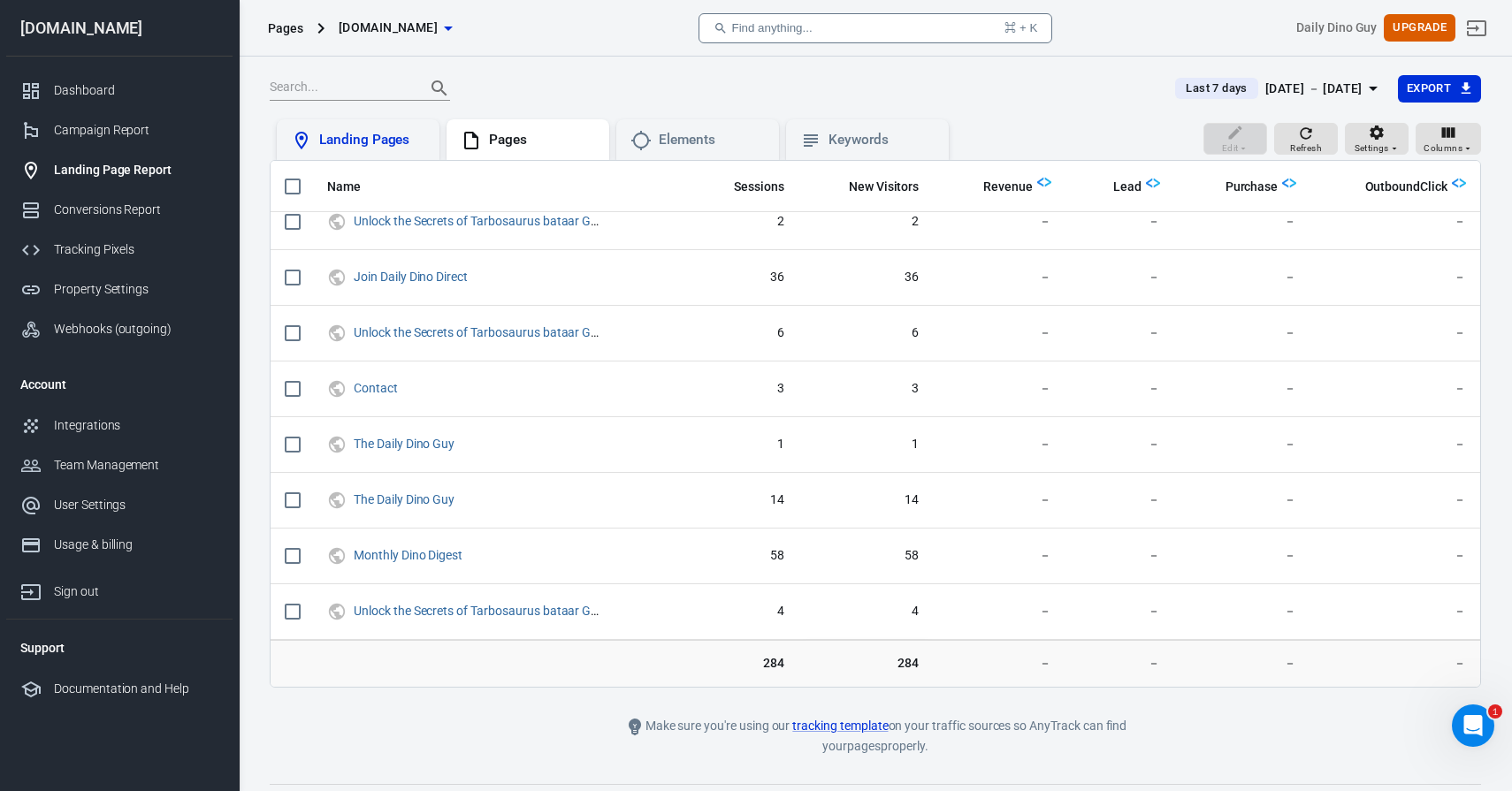 click on "Landing Pages" at bounding box center [372, 140] 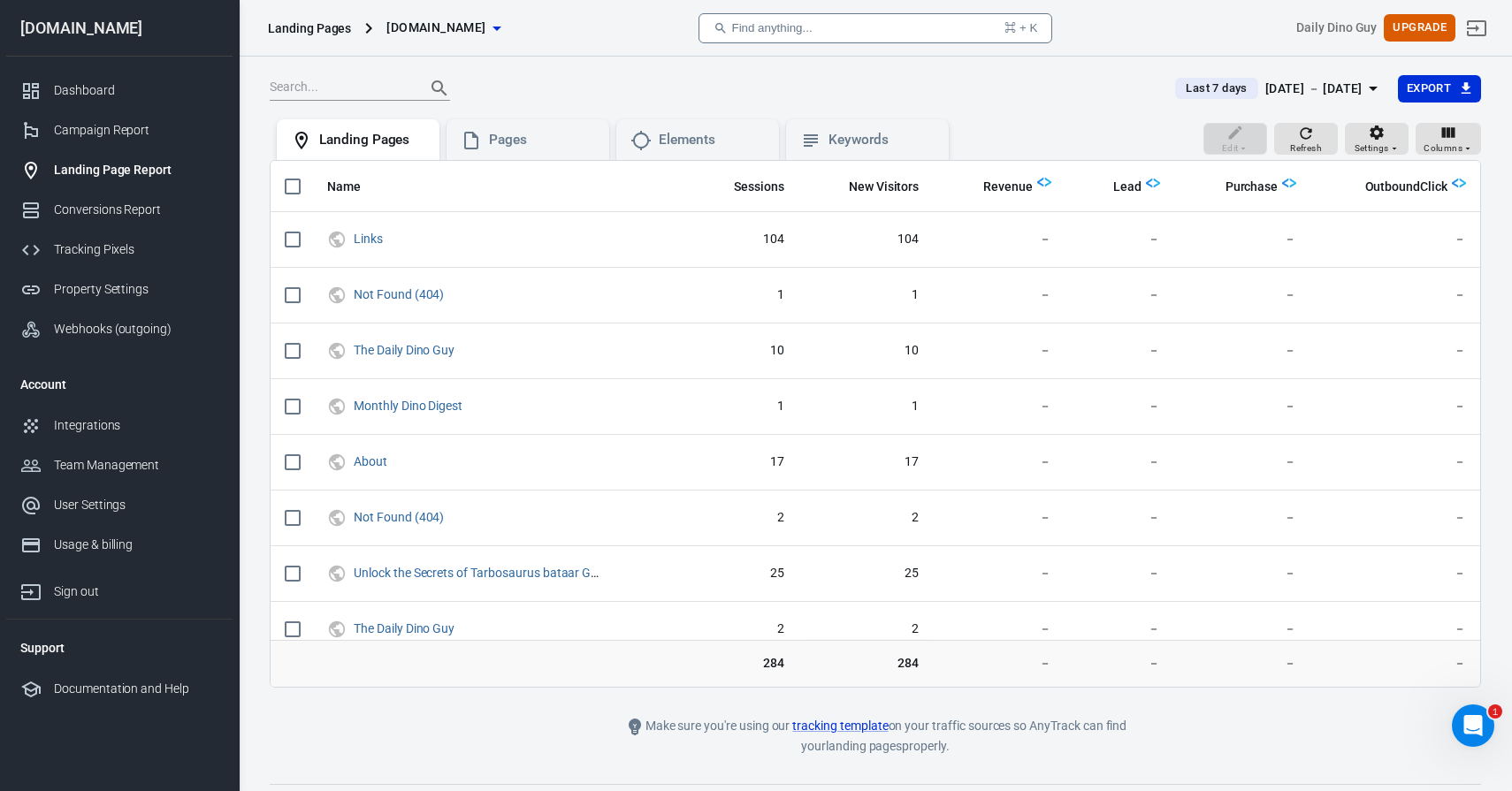 click on "[DOMAIN_NAME]" at bounding box center (436, 27) 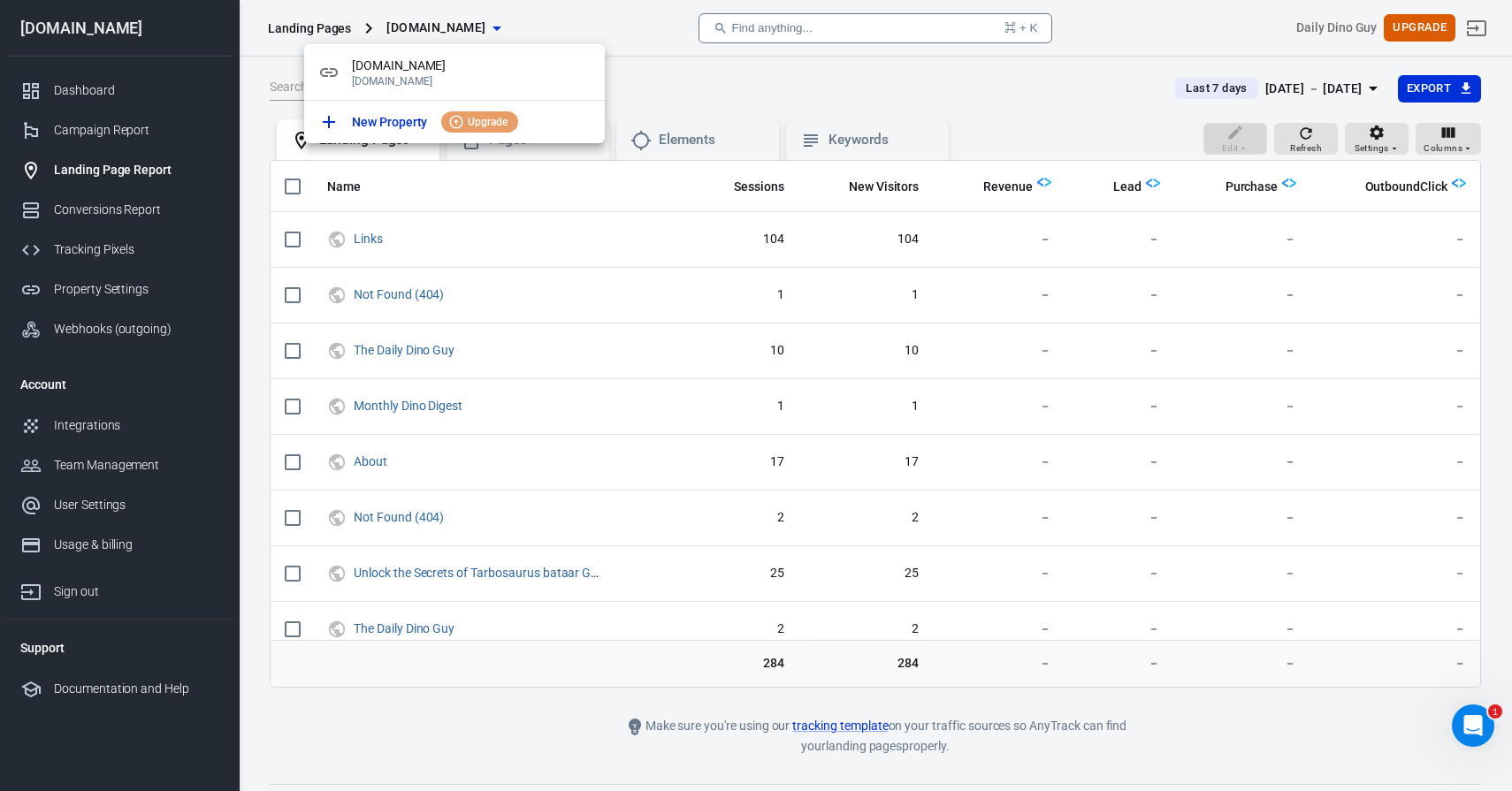 click at bounding box center [756, 395] 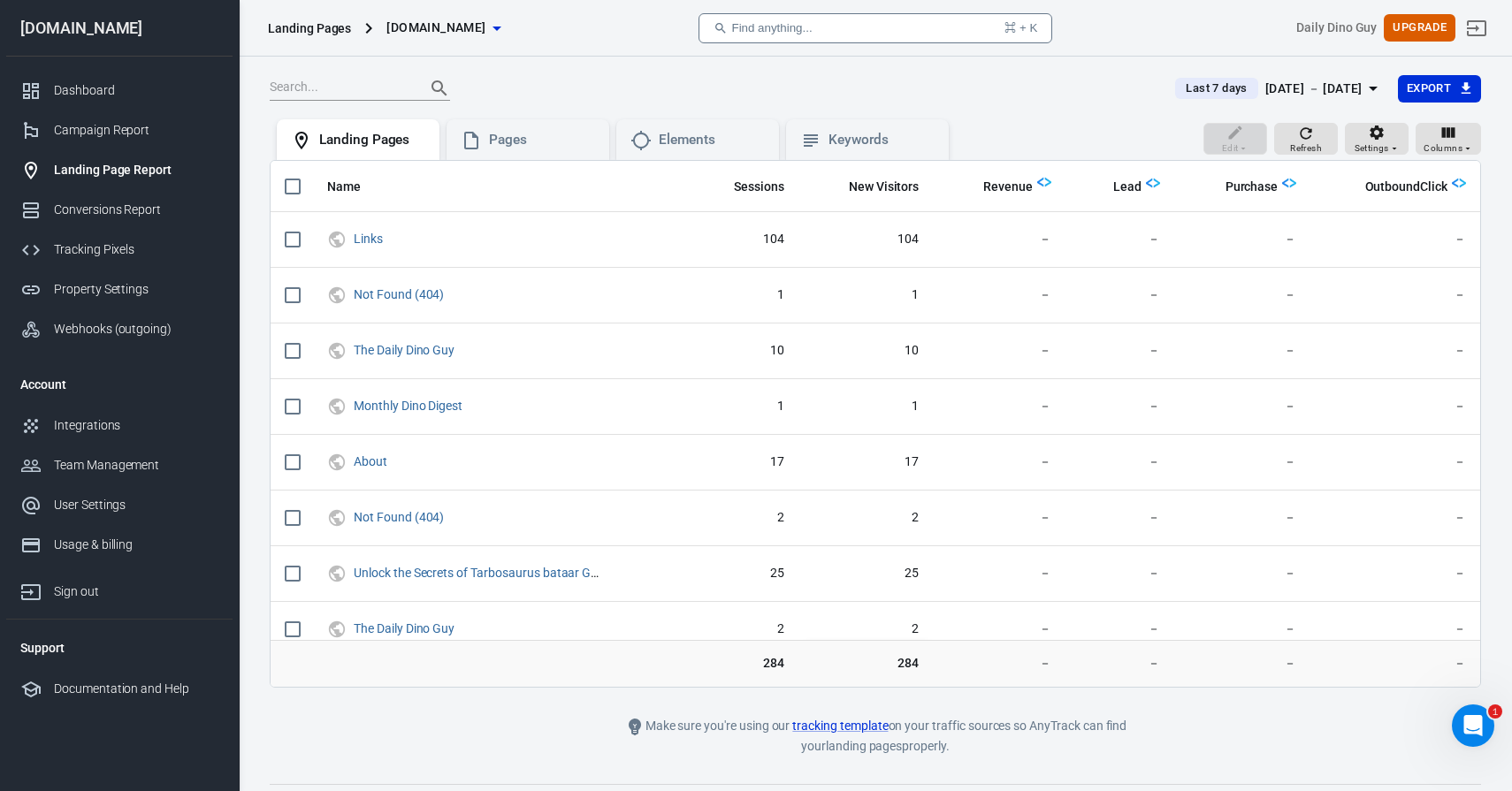 click at bounding box center [712, 88] 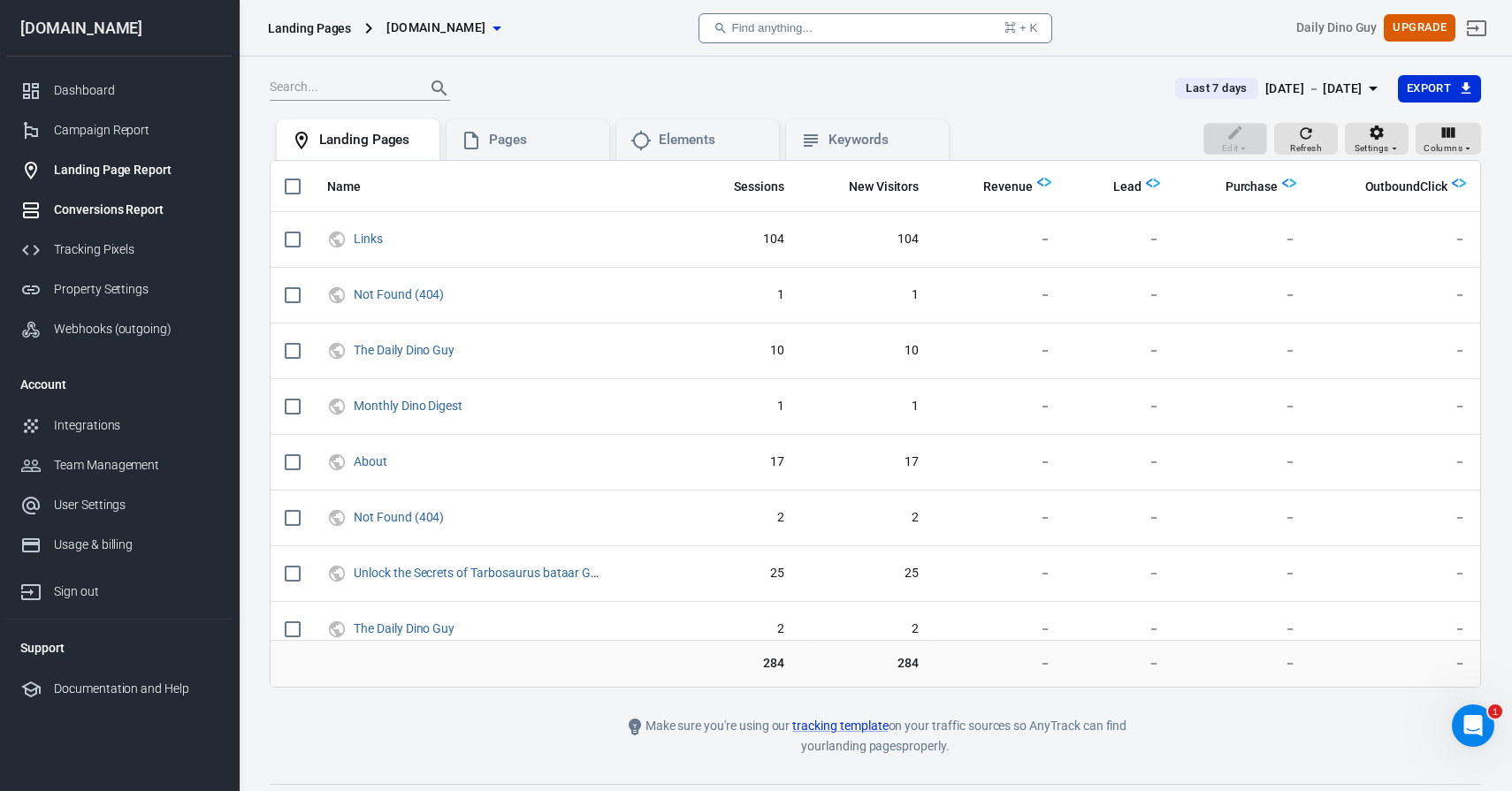 click on "Conversions Report" at bounding box center (136, 209) 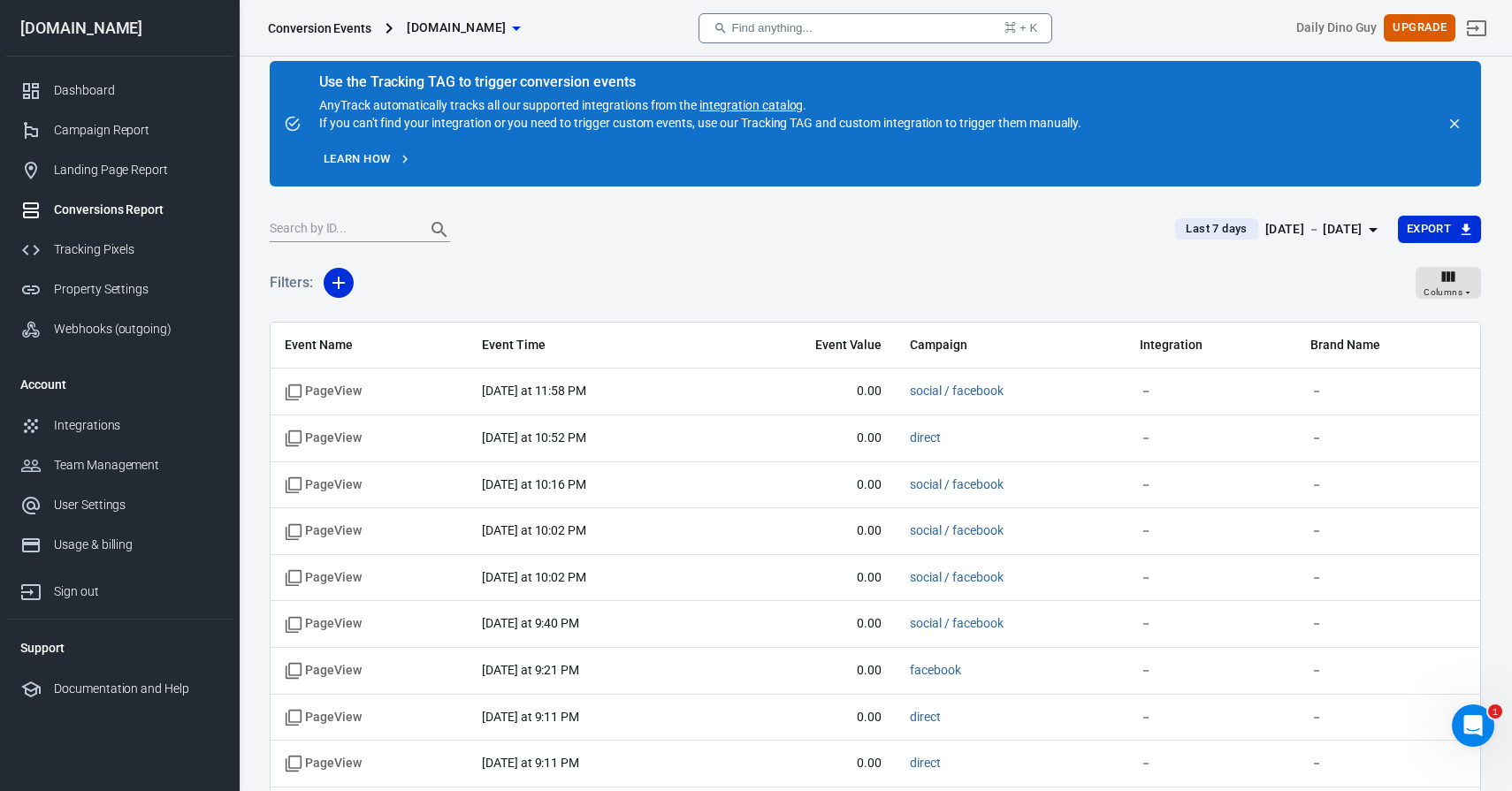 scroll, scrollTop: 0, scrollLeft: 0, axis: both 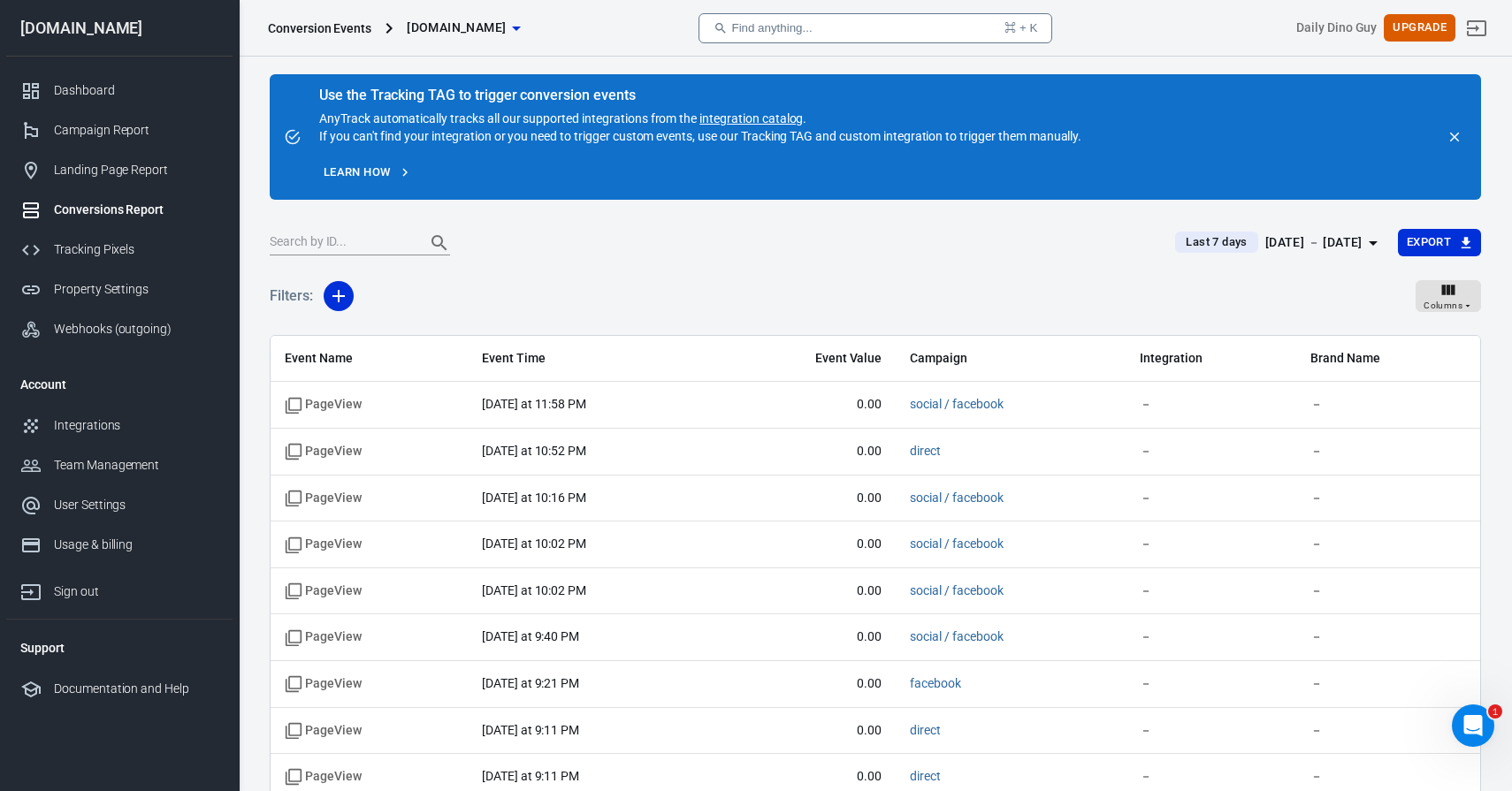 click on "Learn how" at bounding box center [367, 172] 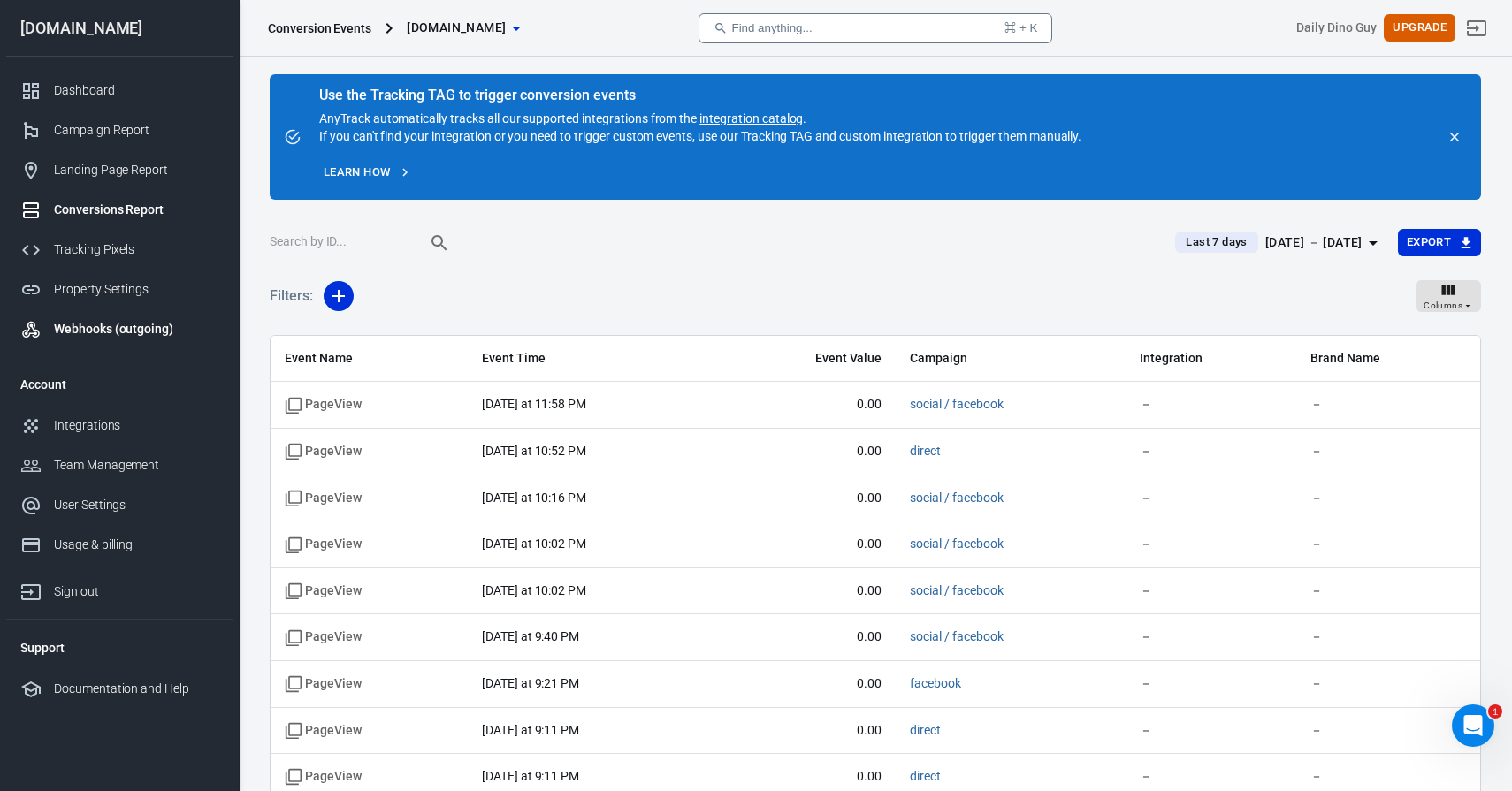 click on "Webhooks (outgoing)" at bounding box center (119, 329) 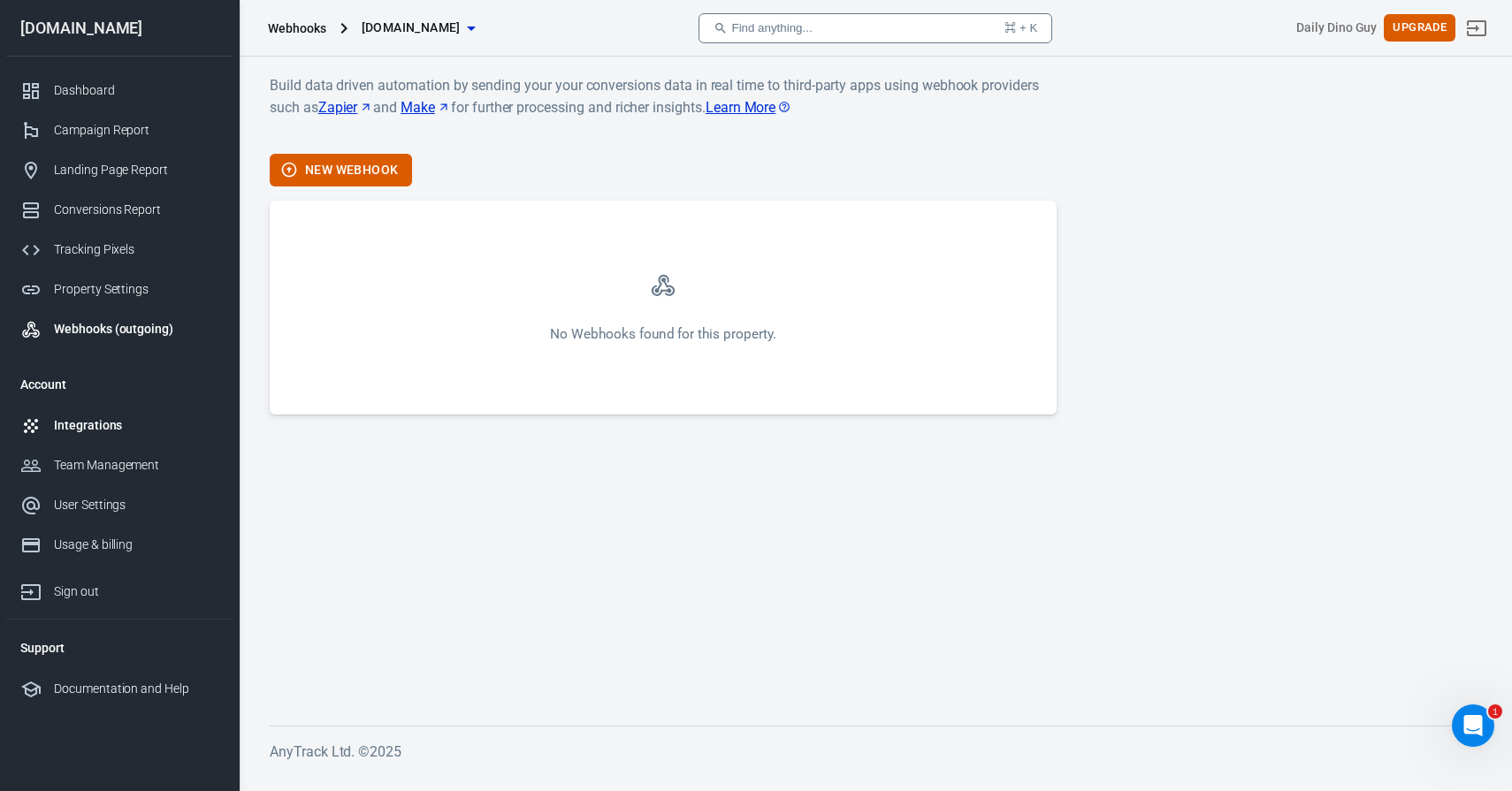 click on "Integrations" at bounding box center [136, 425] 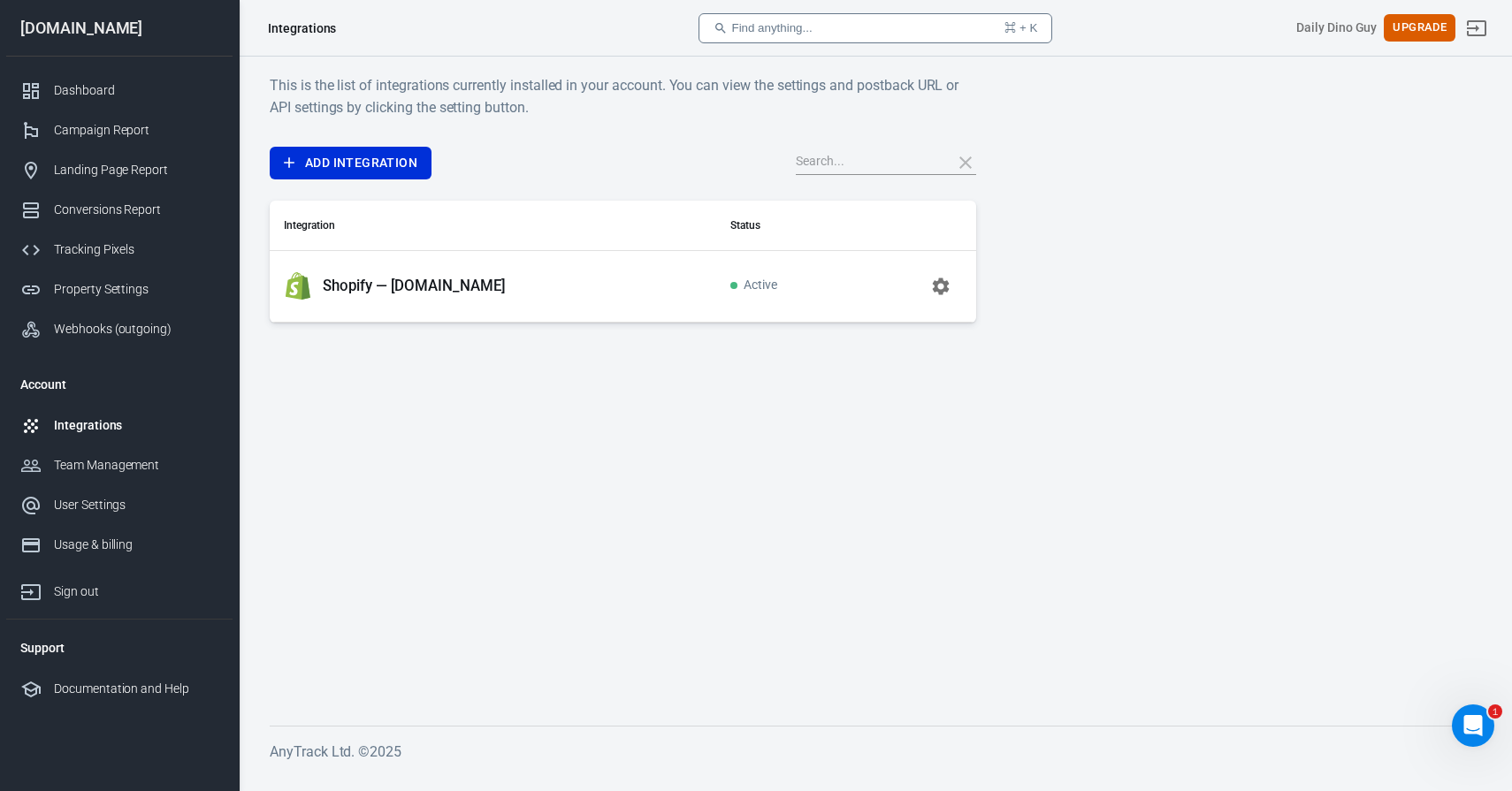 click on "Shopify — [DOMAIN_NAME]" at bounding box center (414, 285) 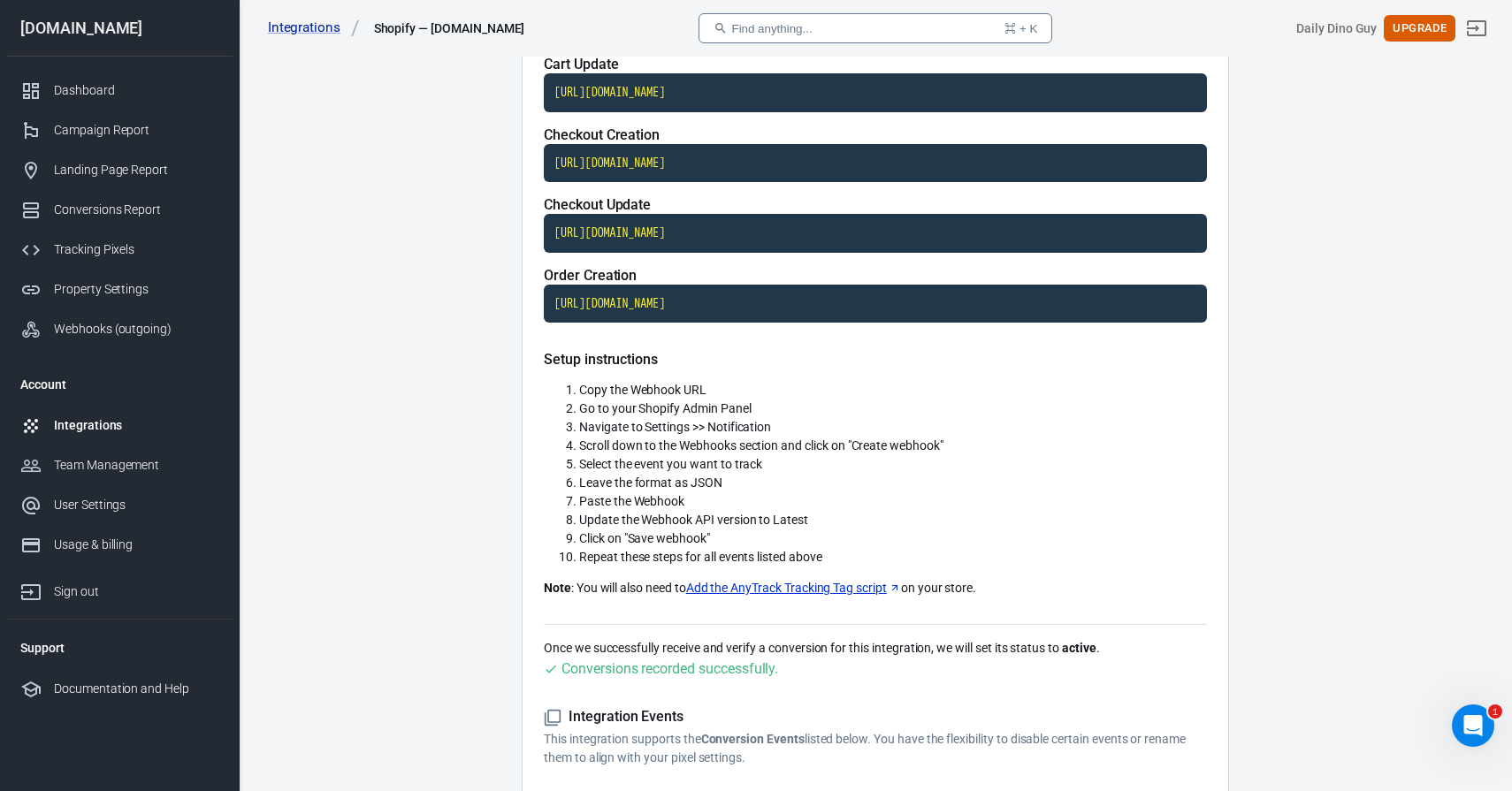 scroll, scrollTop: 247, scrollLeft: 0, axis: vertical 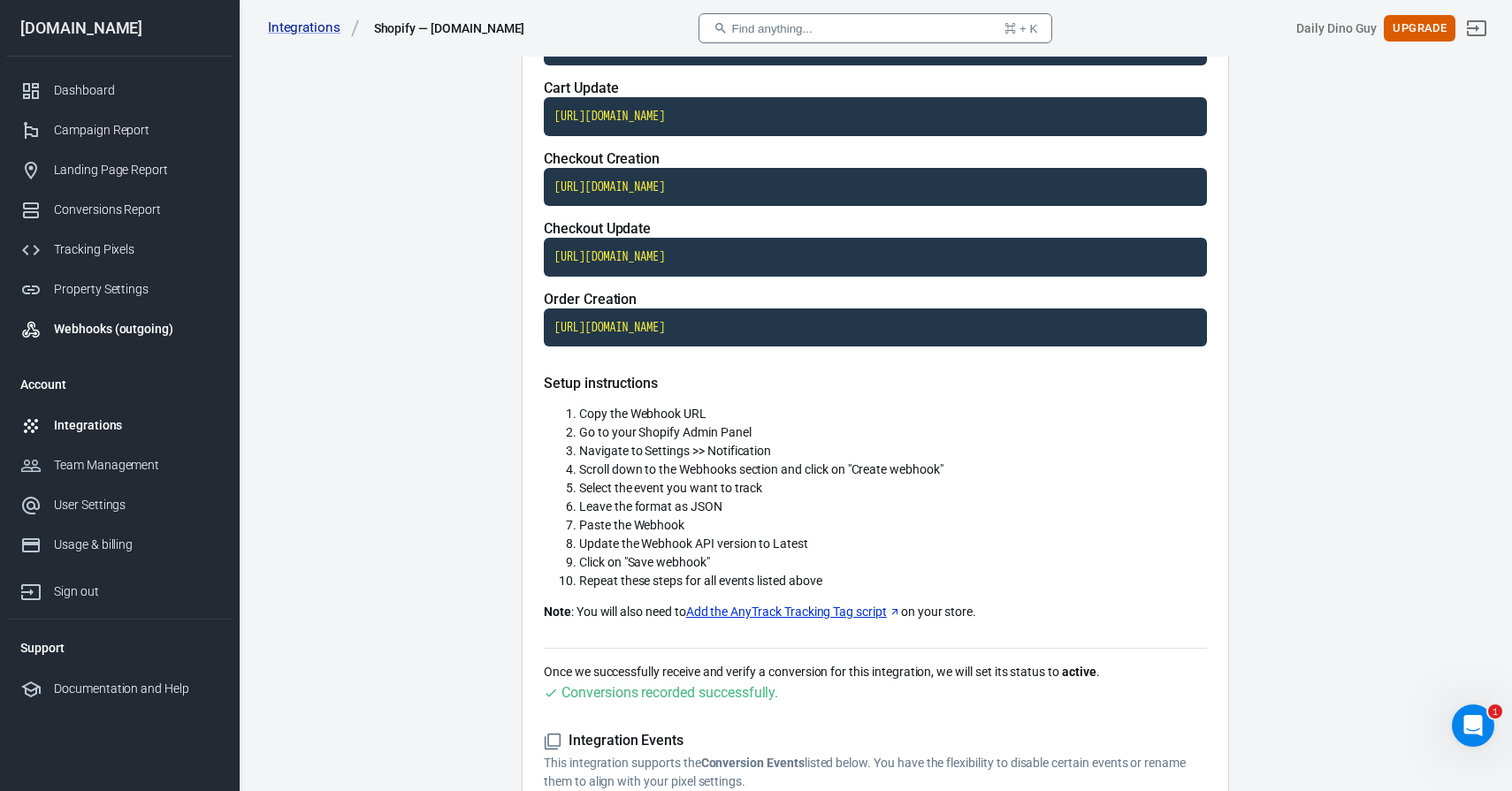 click on "Webhooks (outgoing)" at bounding box center (119, 329) 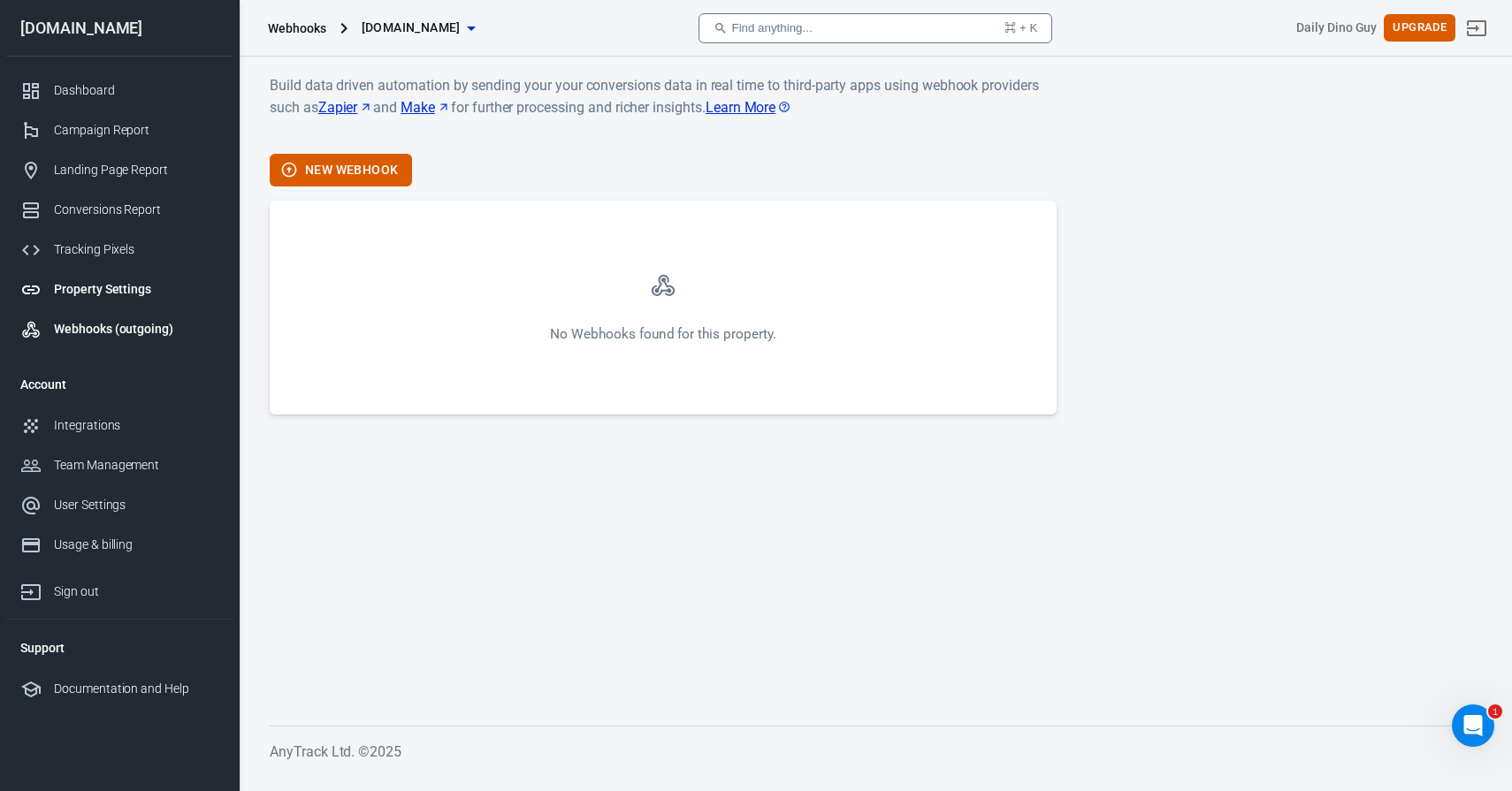 click on "Property Settings" at bounding box center [136, 289] 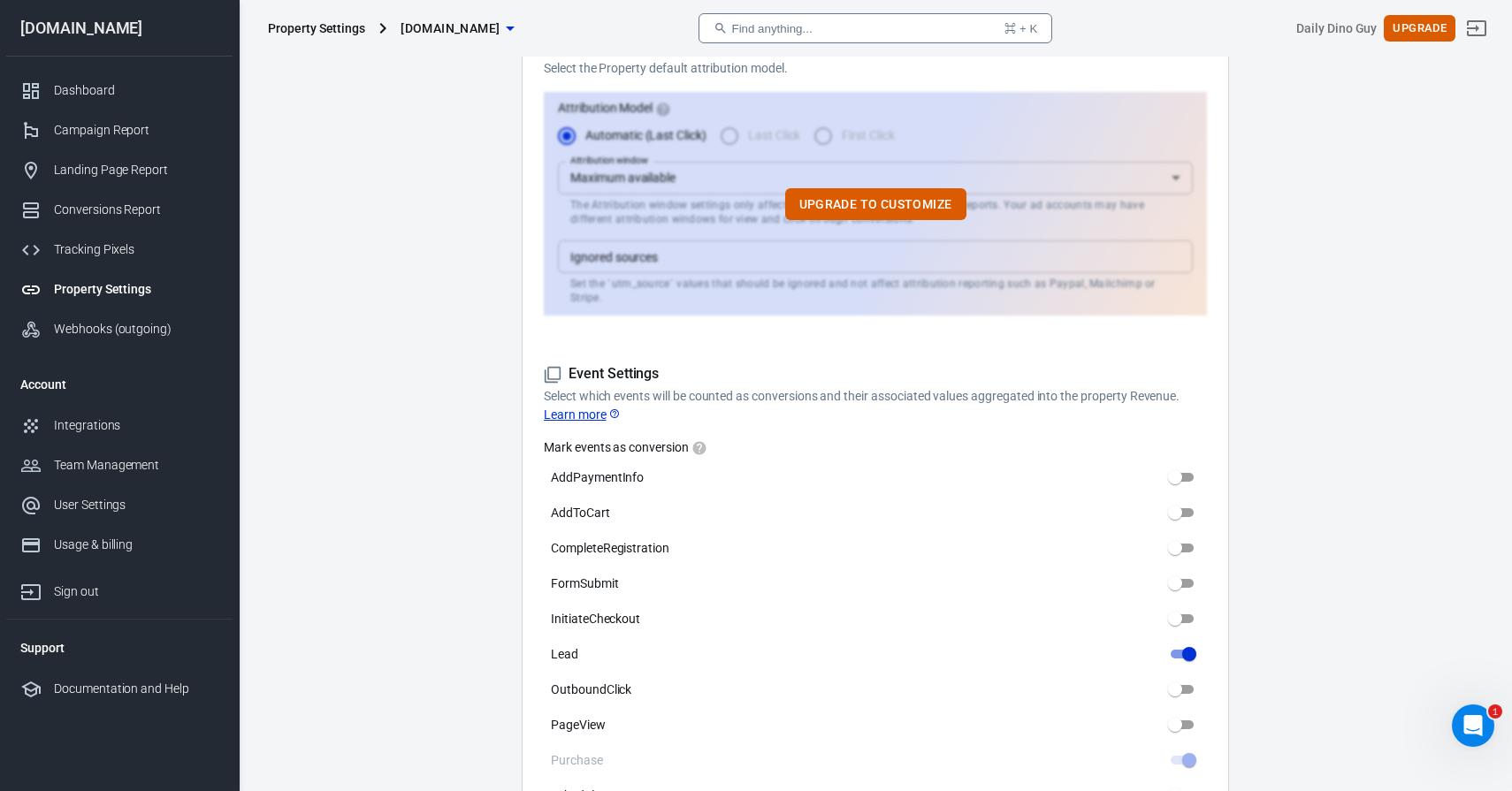 scroll, scrollTop: 594, scrollLeft: 0, axis: vertical 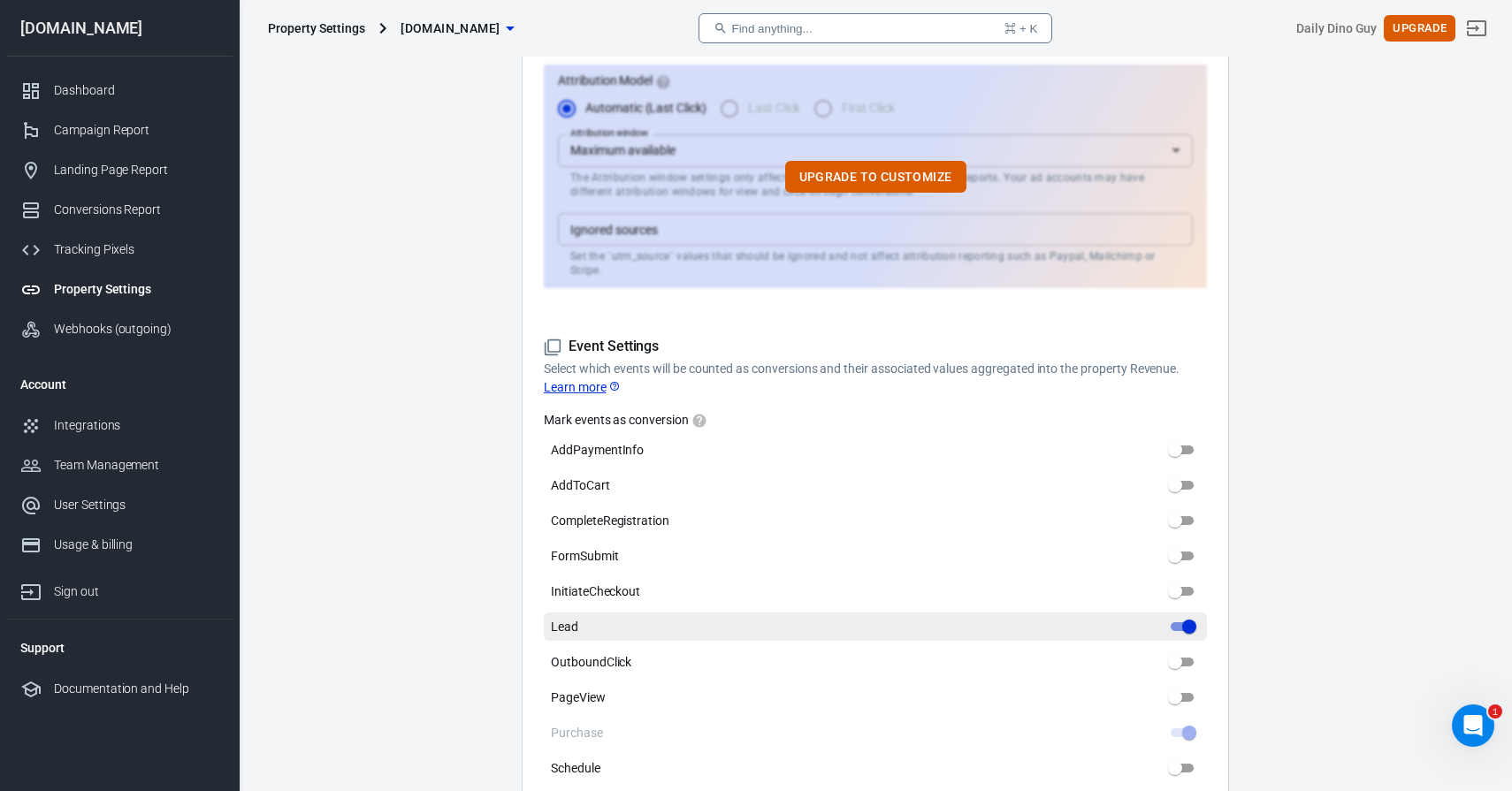 click on "Lead" at bounding box center [1189, 627] 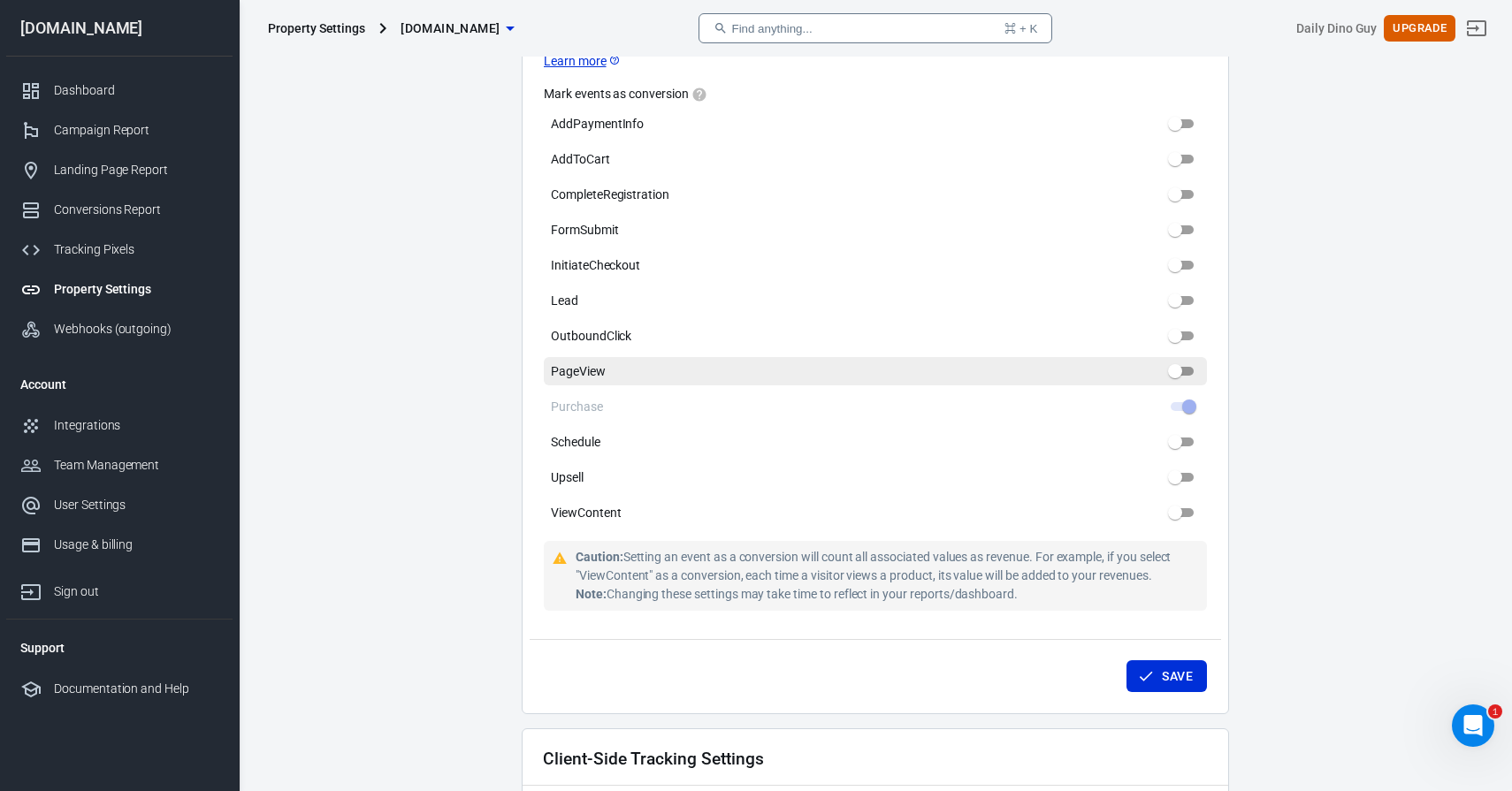 scroll, scrollTop: 922, scrollLeft: 0, axis: vertical 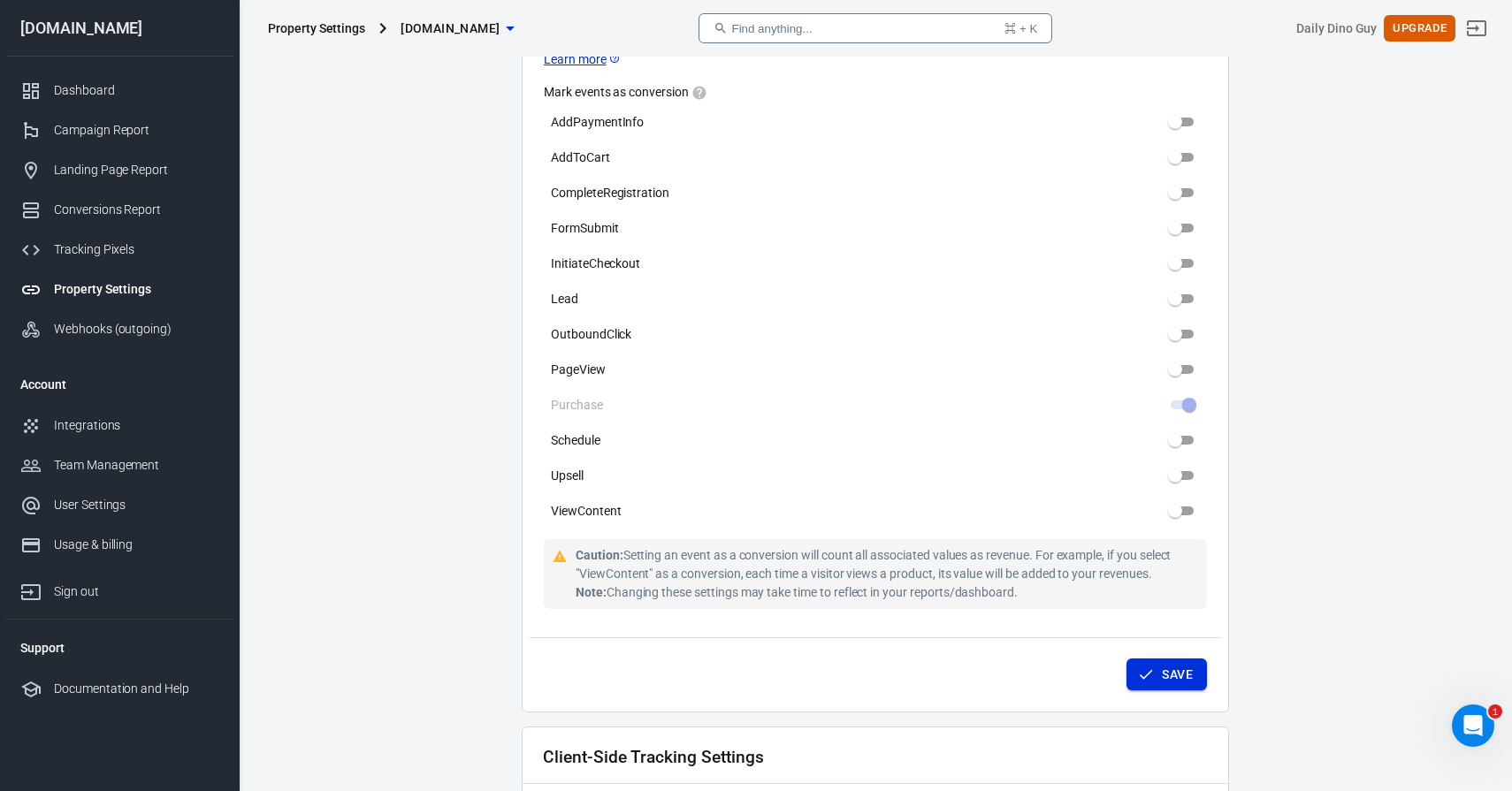 click on "Save" at bounding box center (1177, 674) 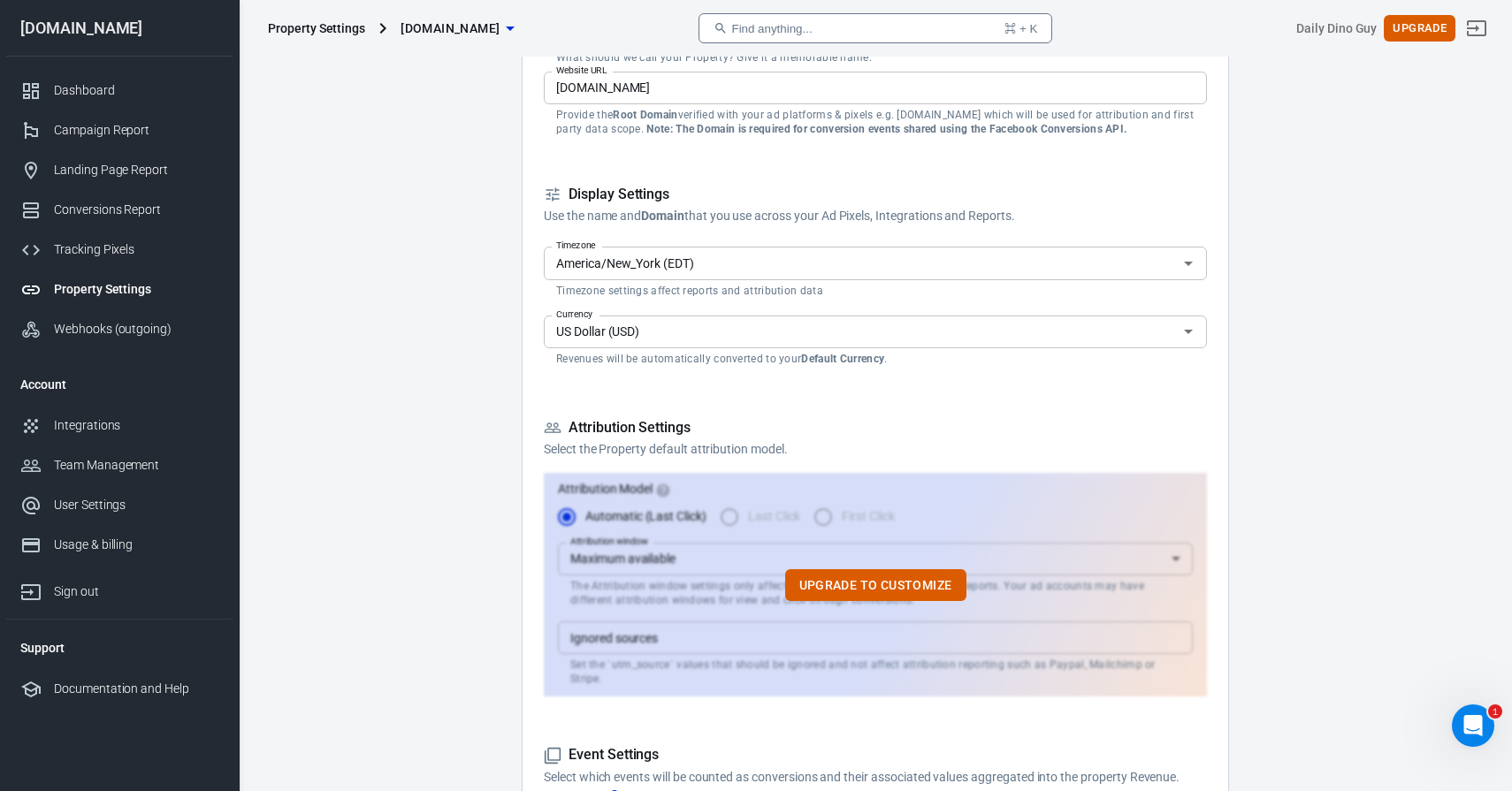 scroll, scrollTop: 0, scrollLeft: 0, axis: both 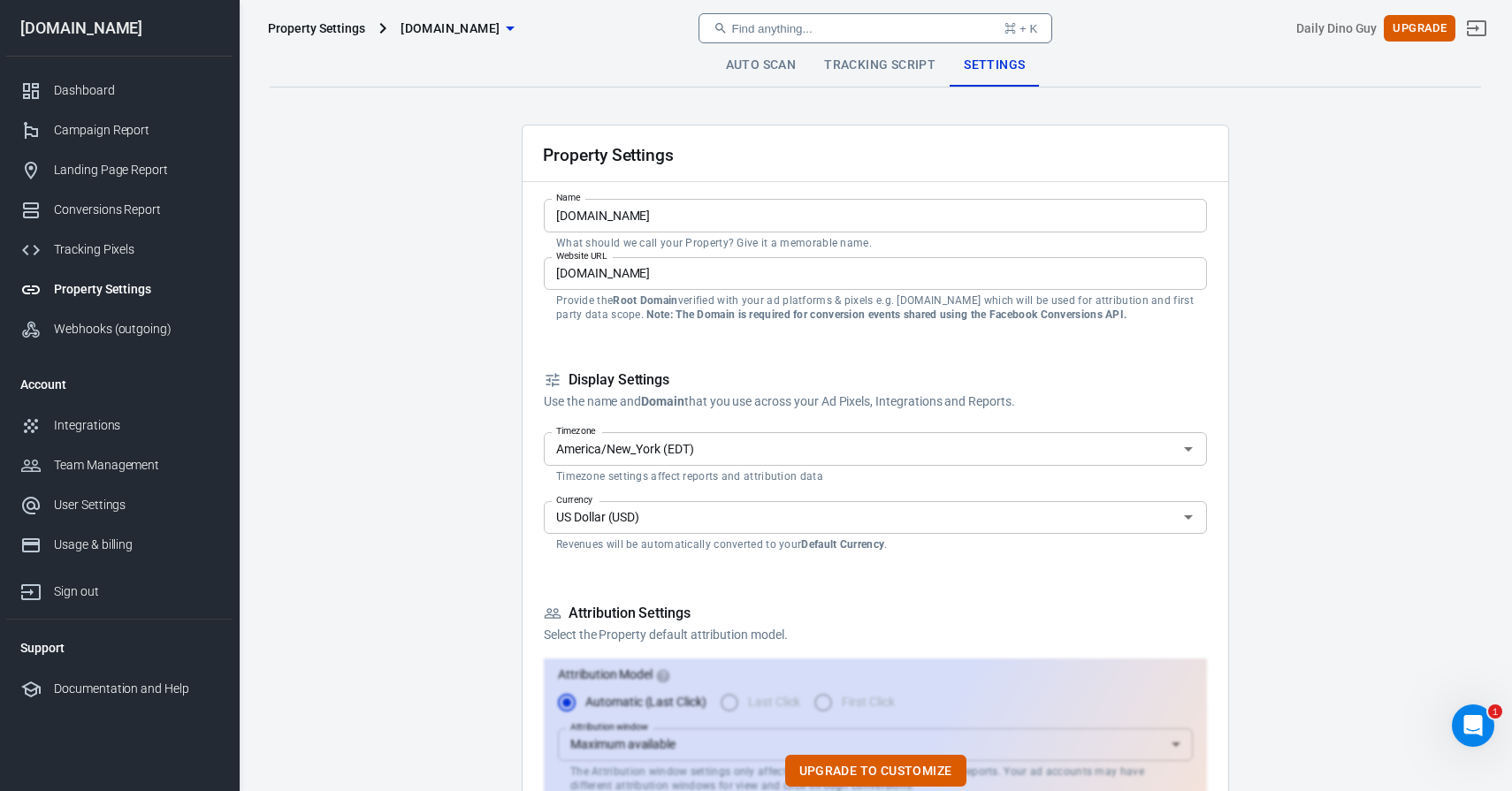 click on "Tracking Script" at bounding box center (880, 65) 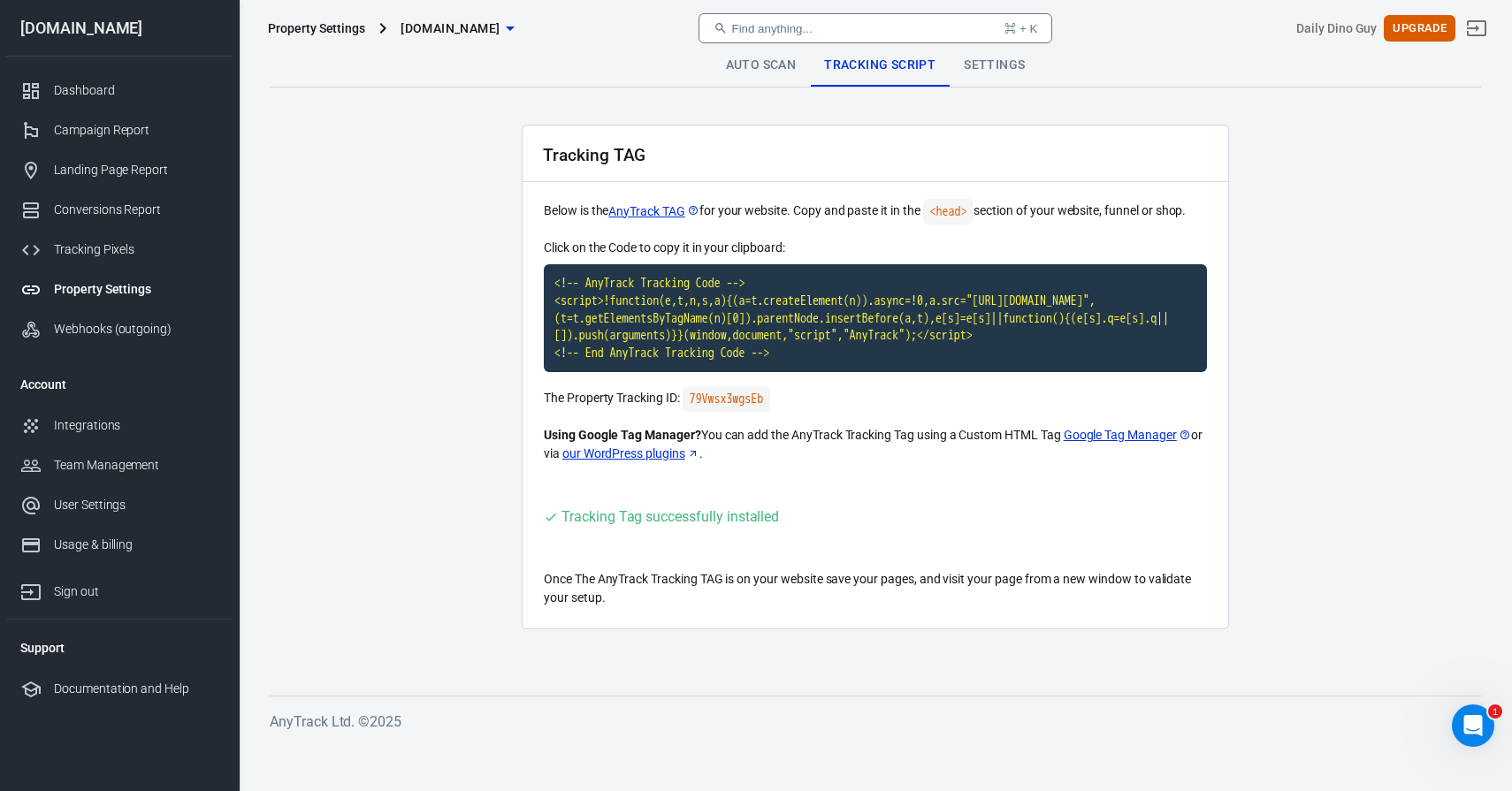 click on "Auto Scan" at bounding box center (761, 65) 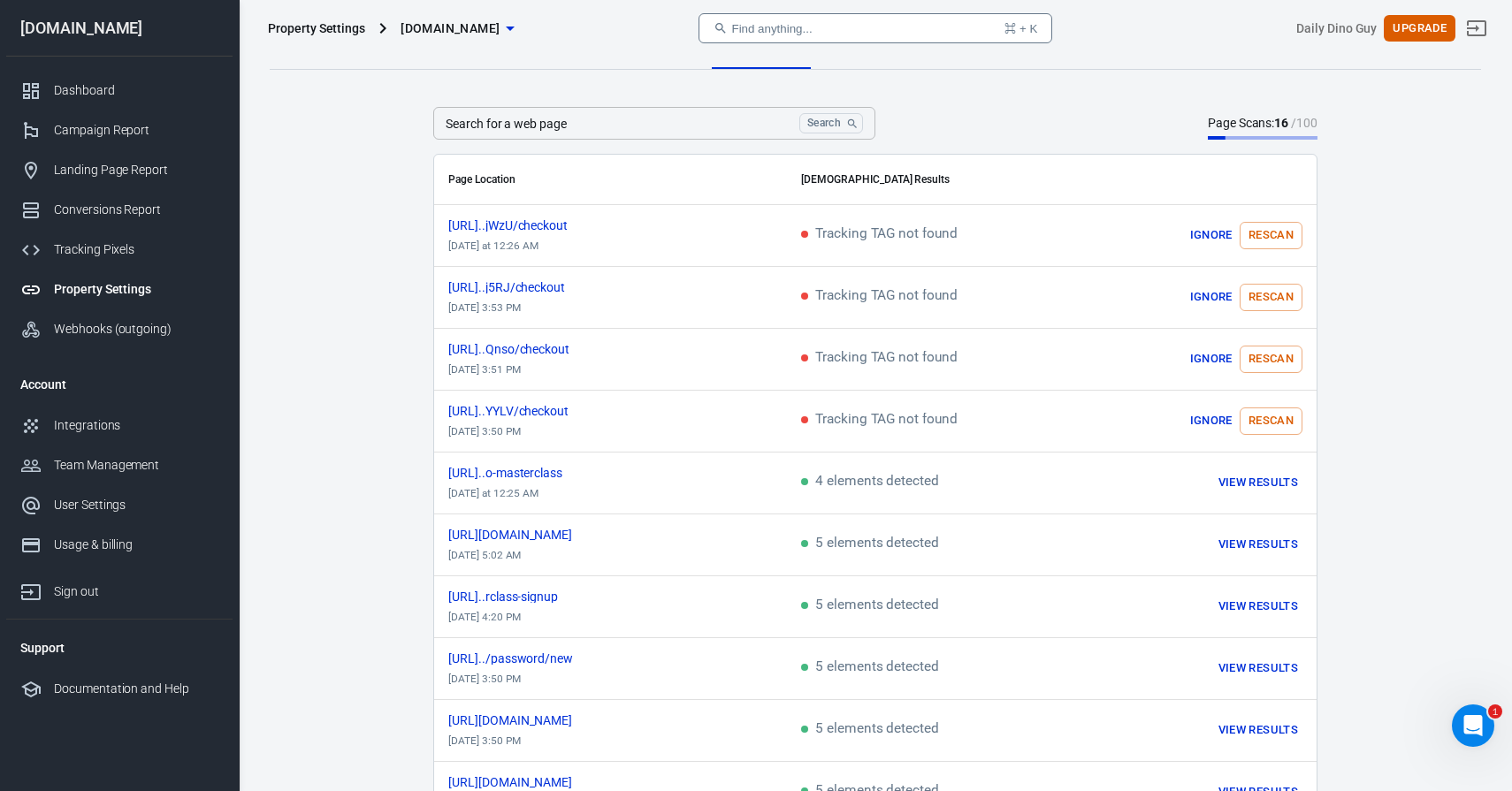 scroll, scrollTop: 20, scrollLeft: 0, axis: vertical 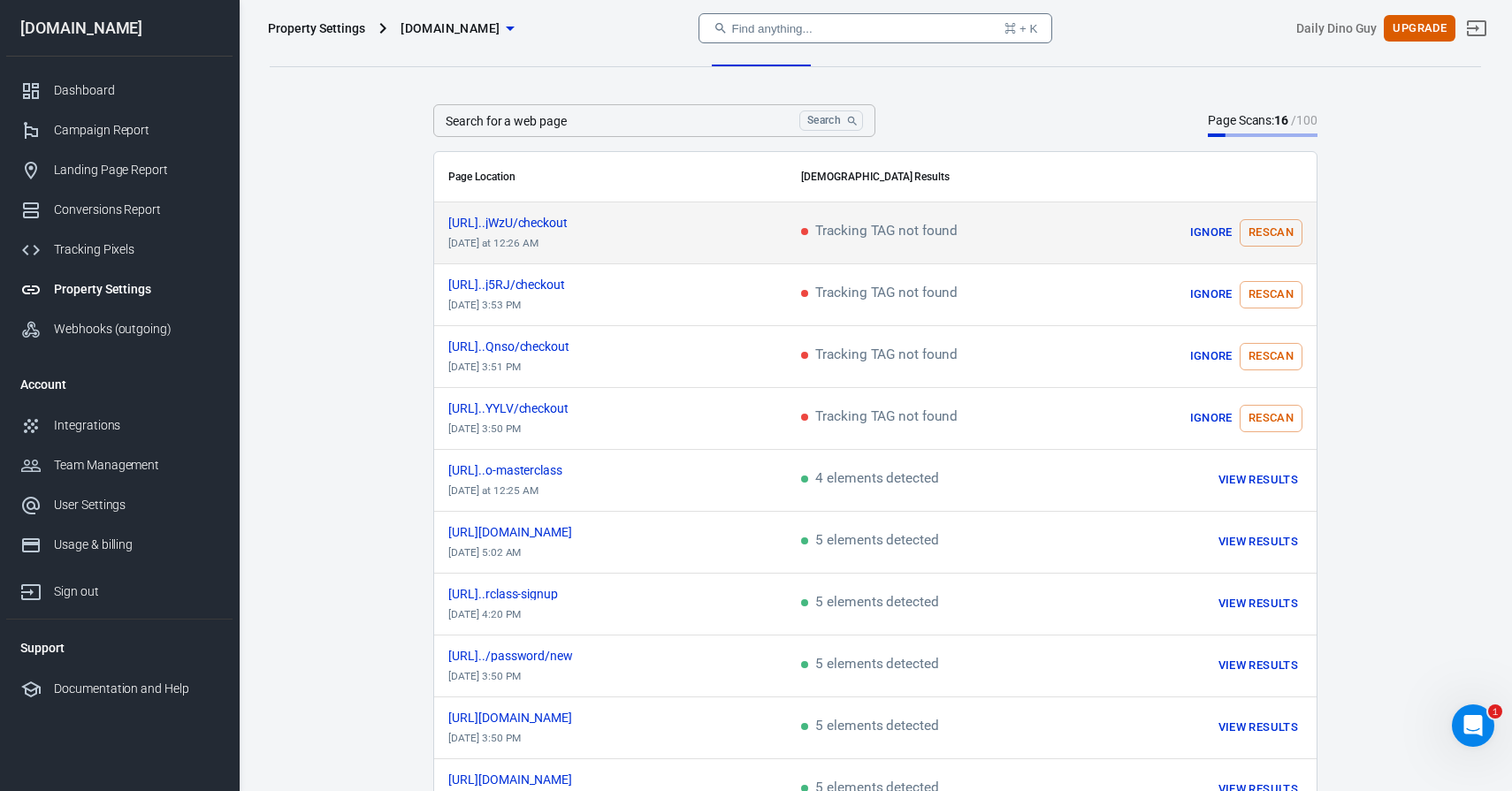 click on "Rescan" at bounding box center (1271, 232) 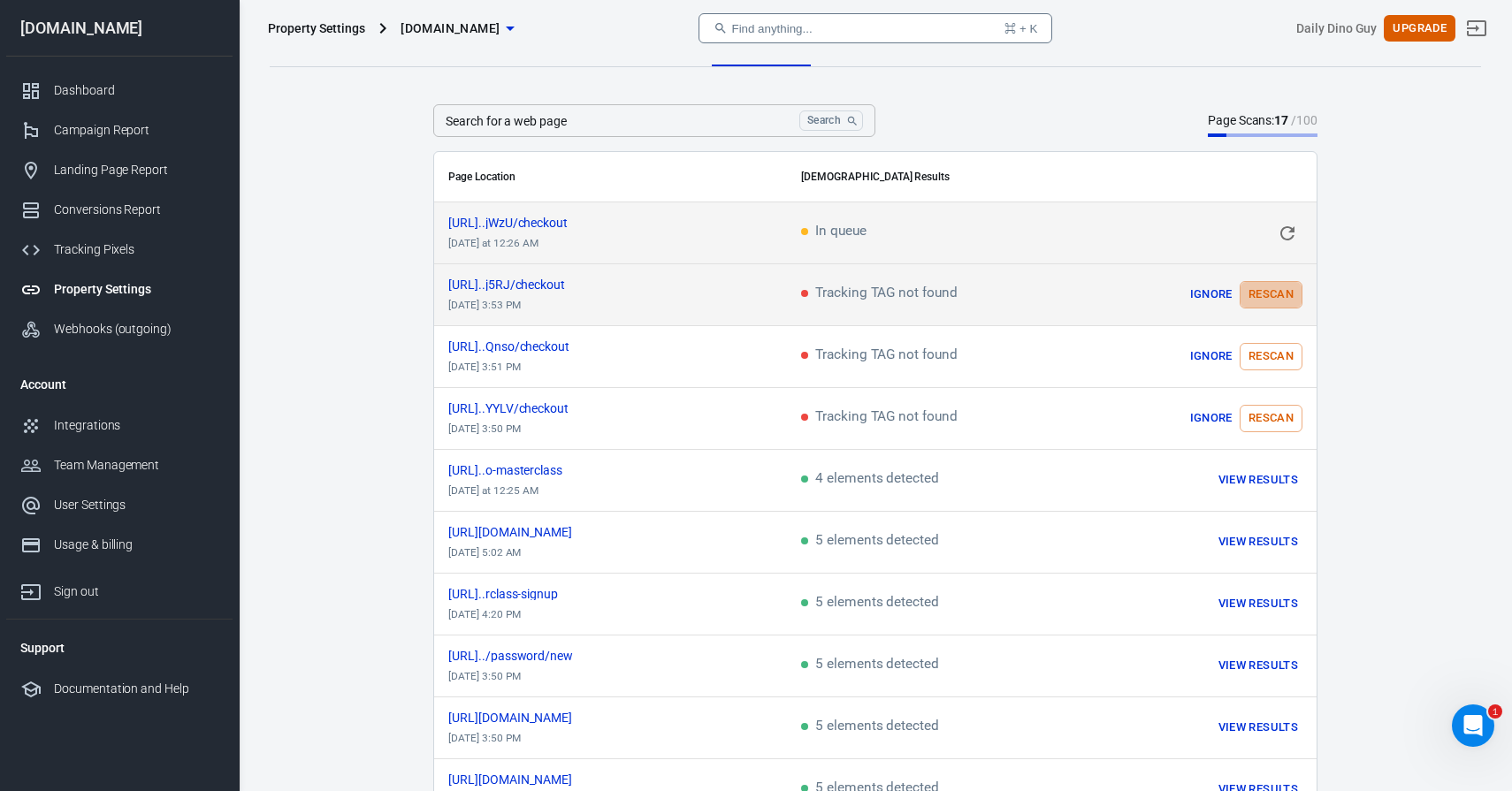 click on "Rescan" at bounding box center (1271, 294) 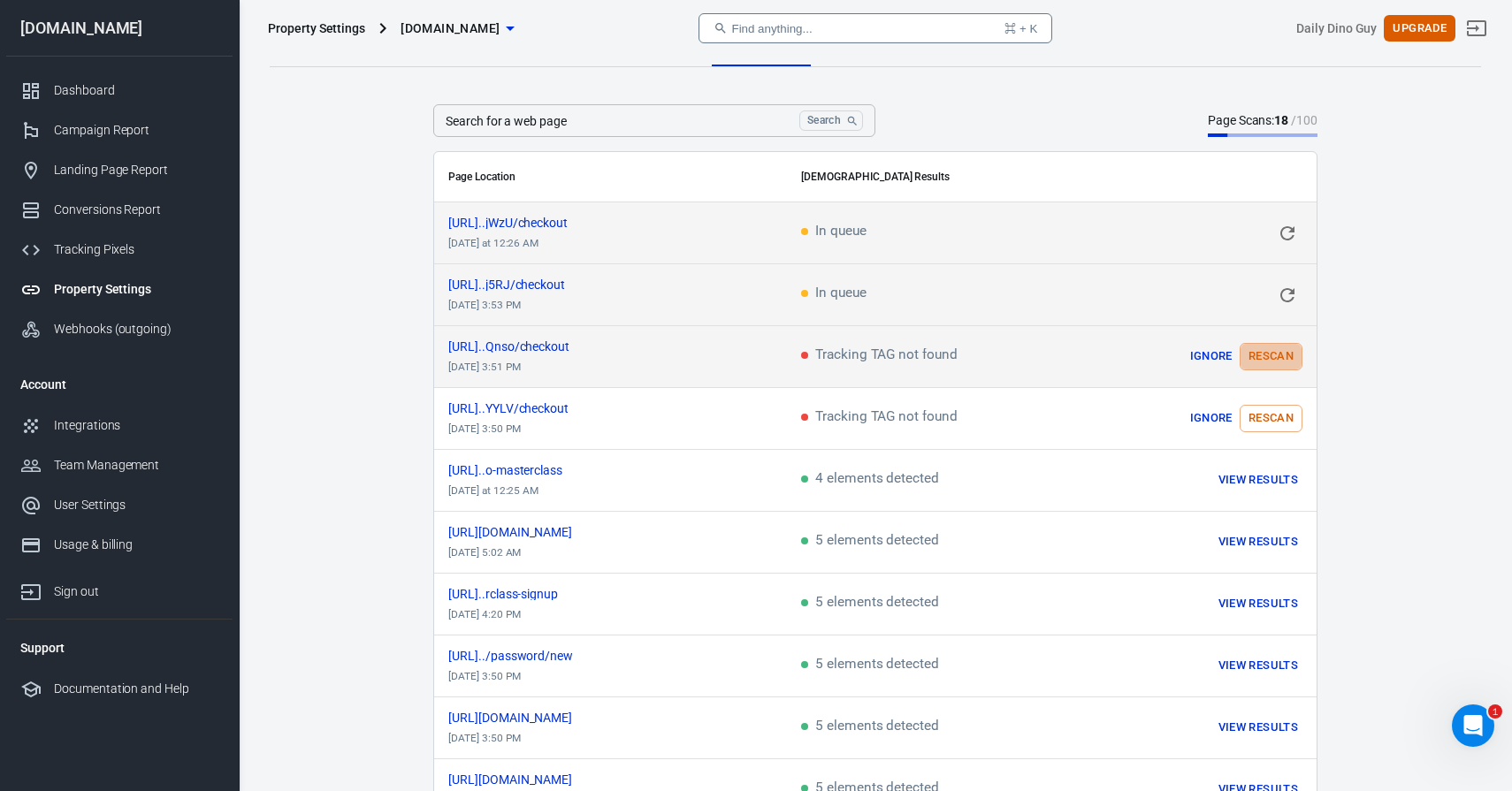 click on "Rescan" at bounding box center (1271, 356) 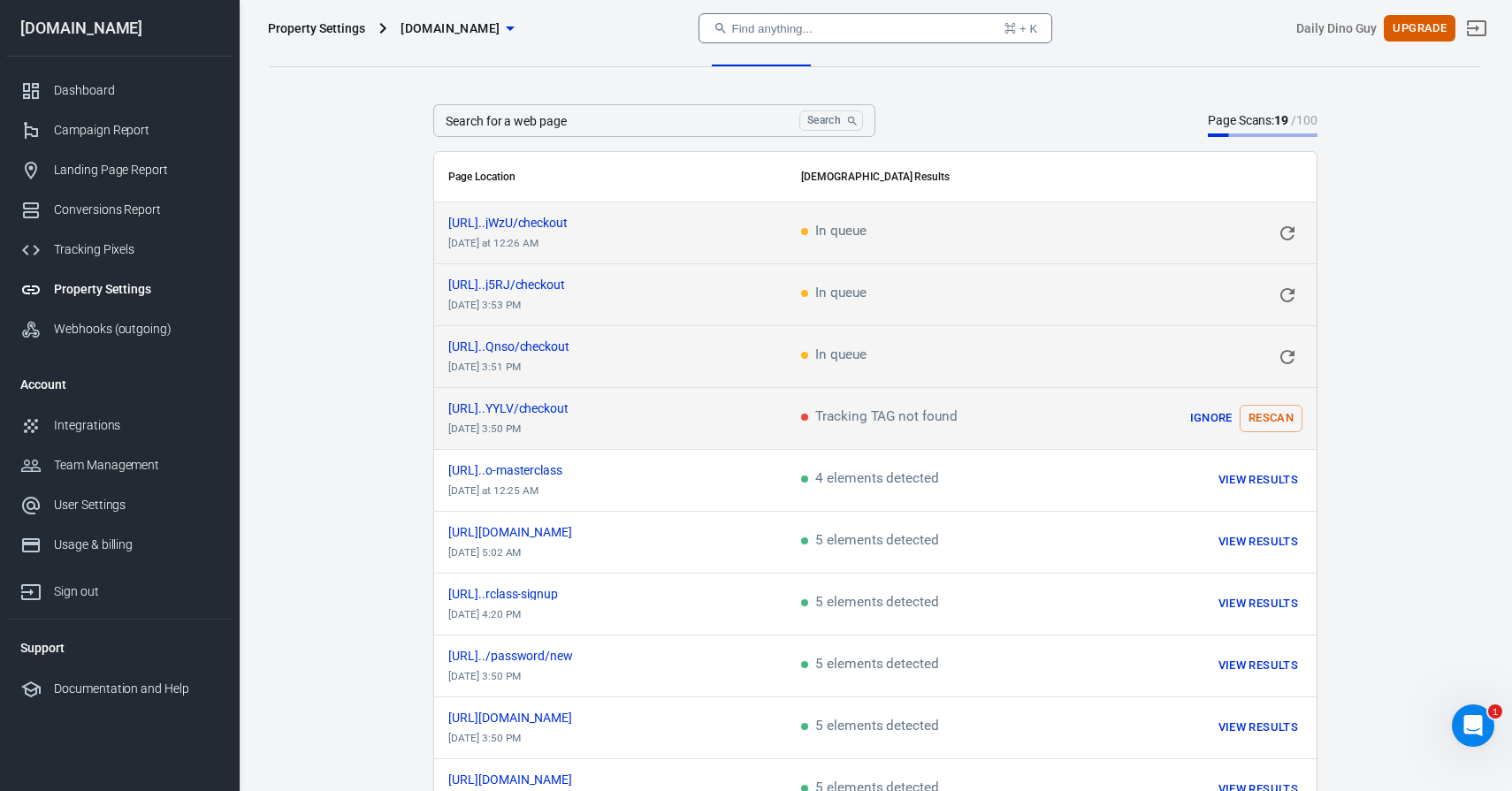 click on "Rescan" at bounding box center (1271, 418) 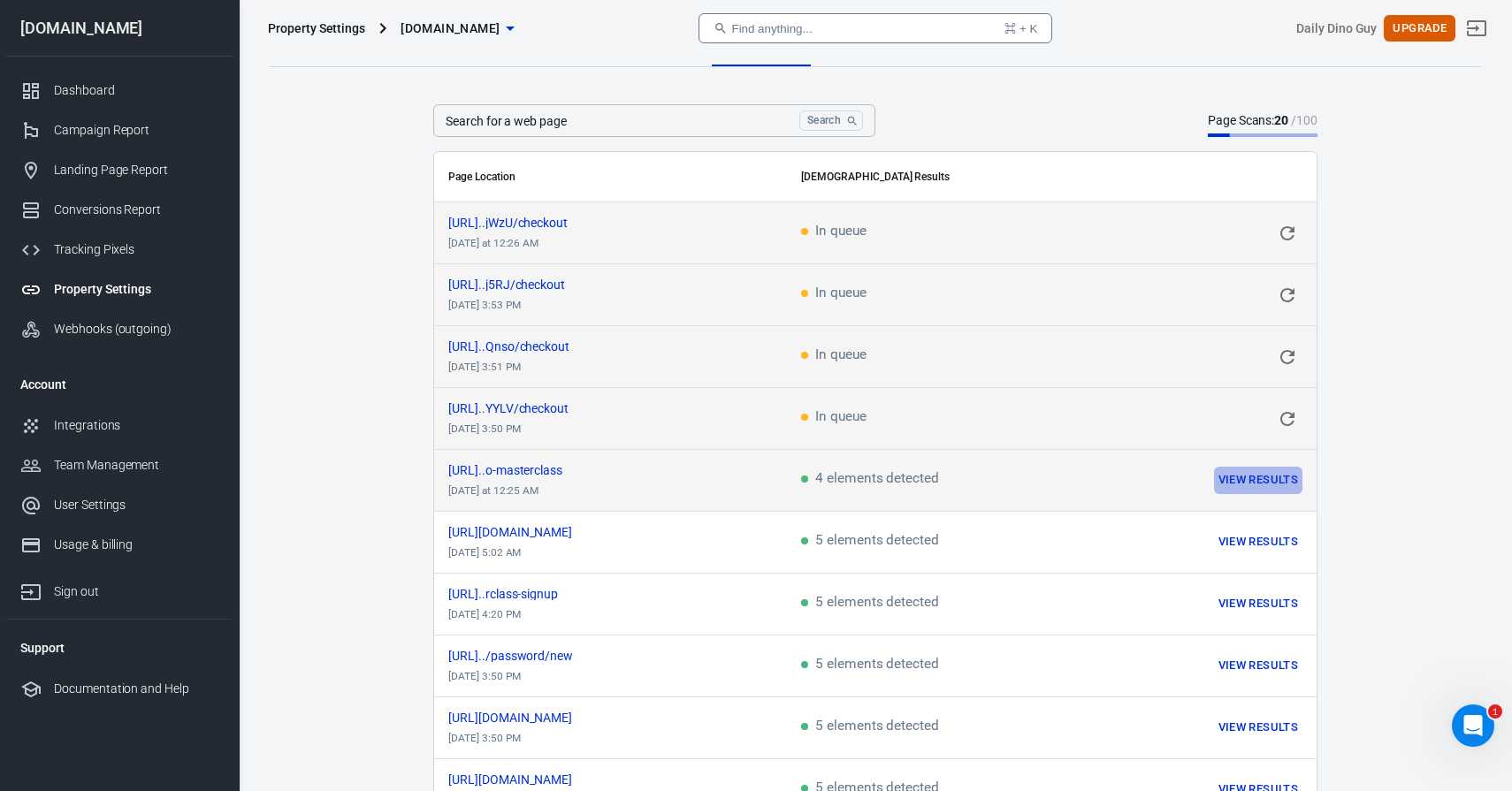 click on "View Results" at bounding box center [1258, 480] 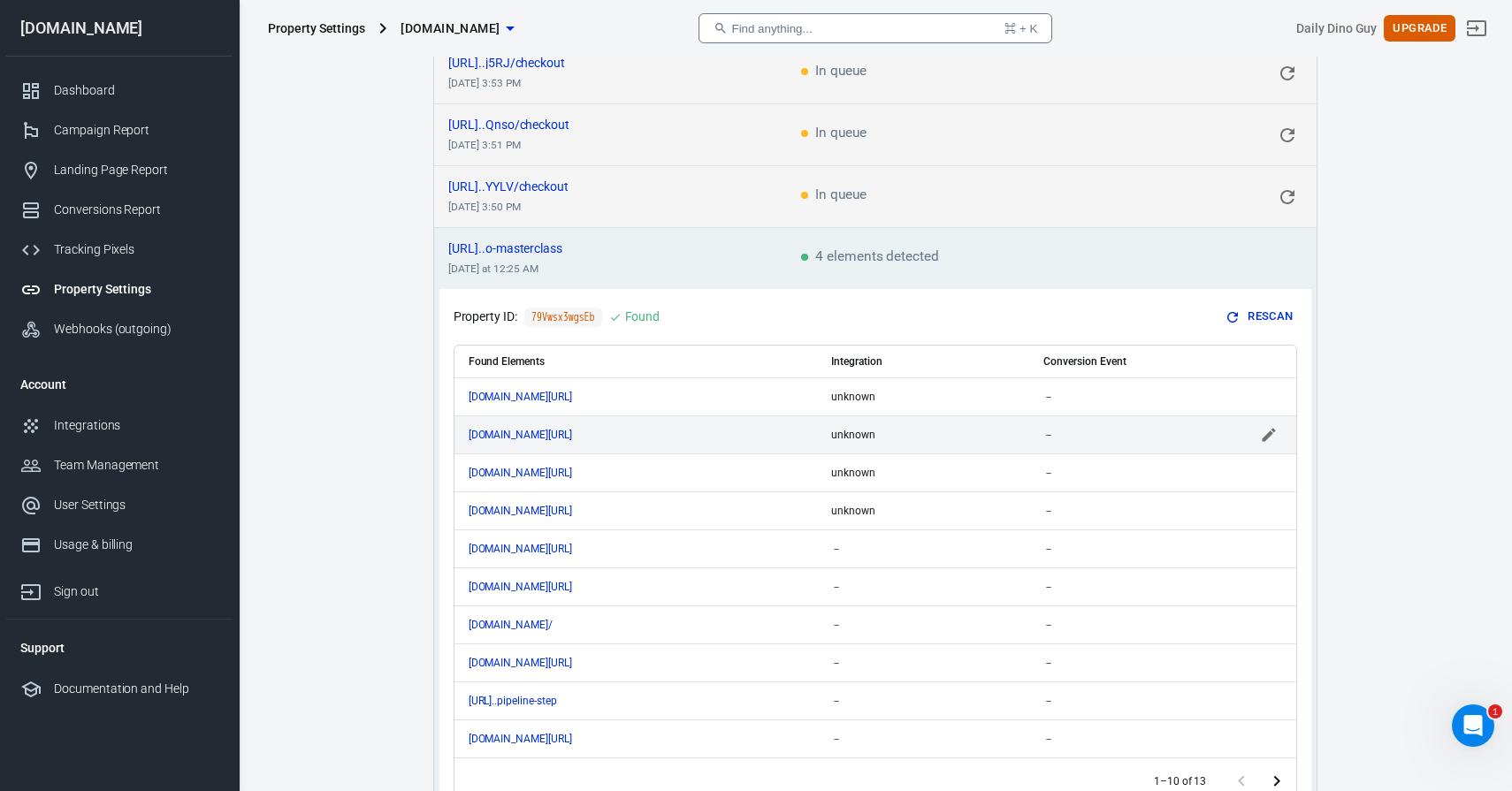 scroll, scrollTop: 234, scrollLeft: 0, axis: vertical 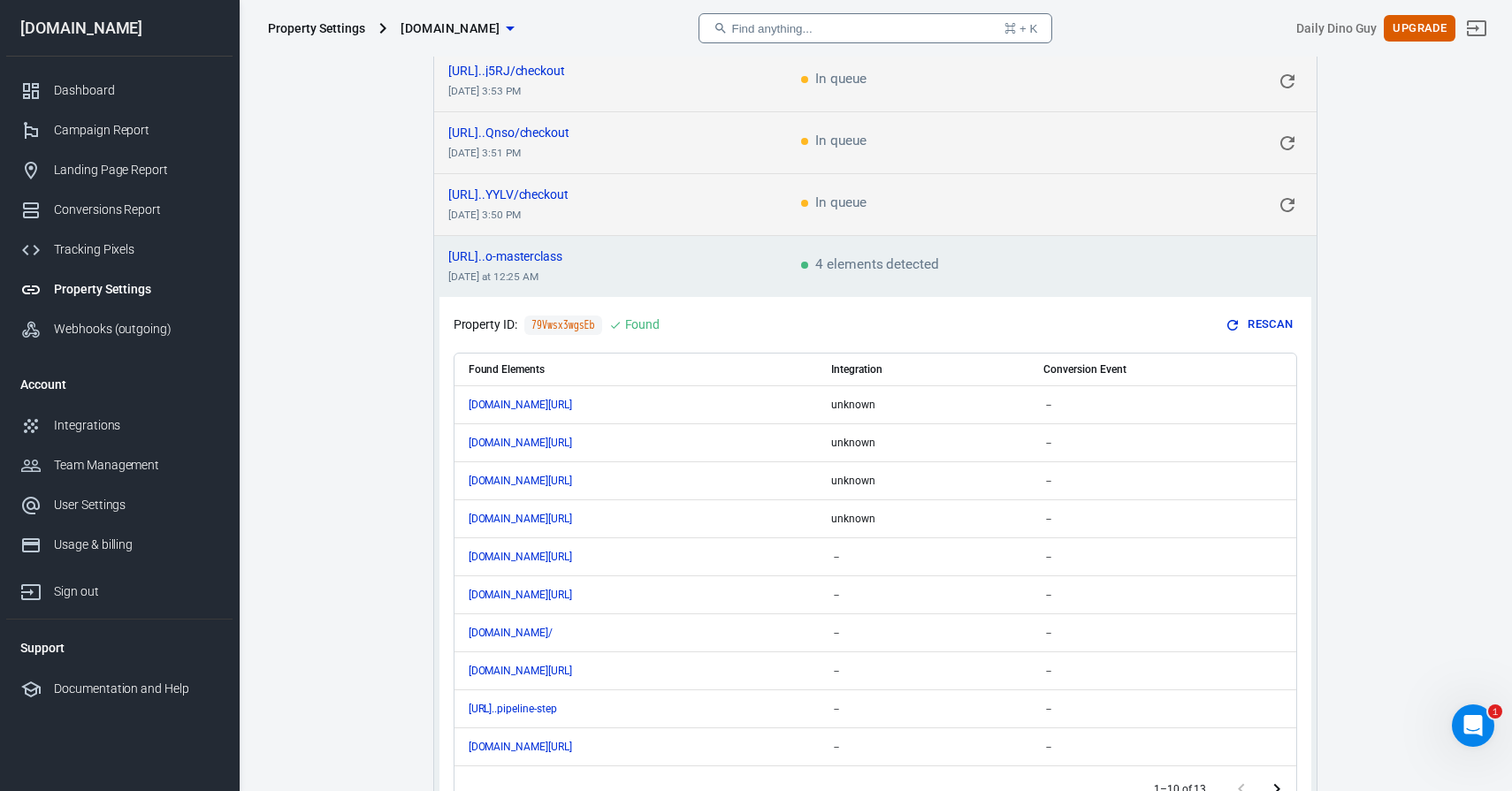 click at bounding box center [1206, 267] 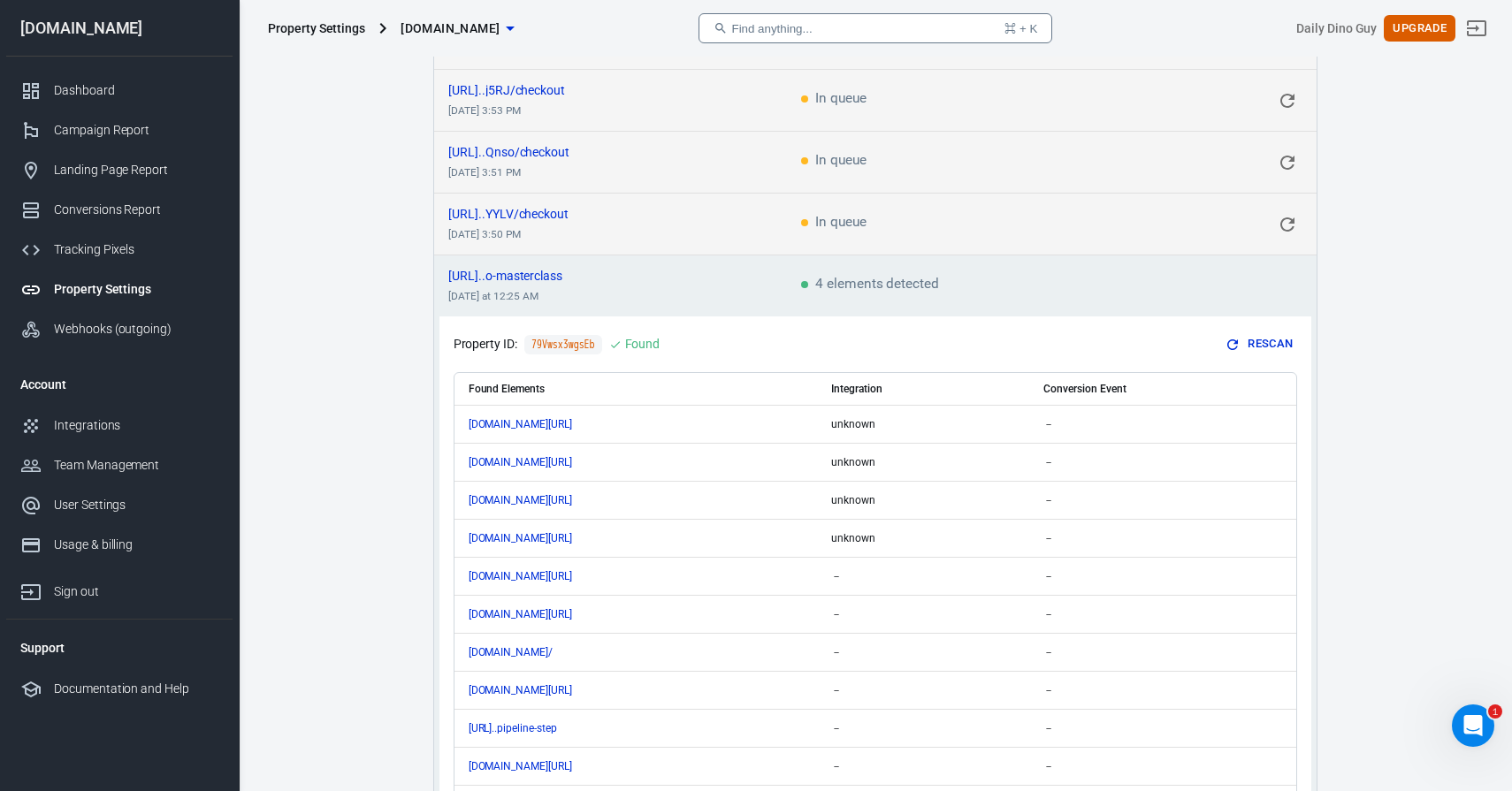 scroll, scrollTop: 209, scrollLeft: 0, axis: vertical 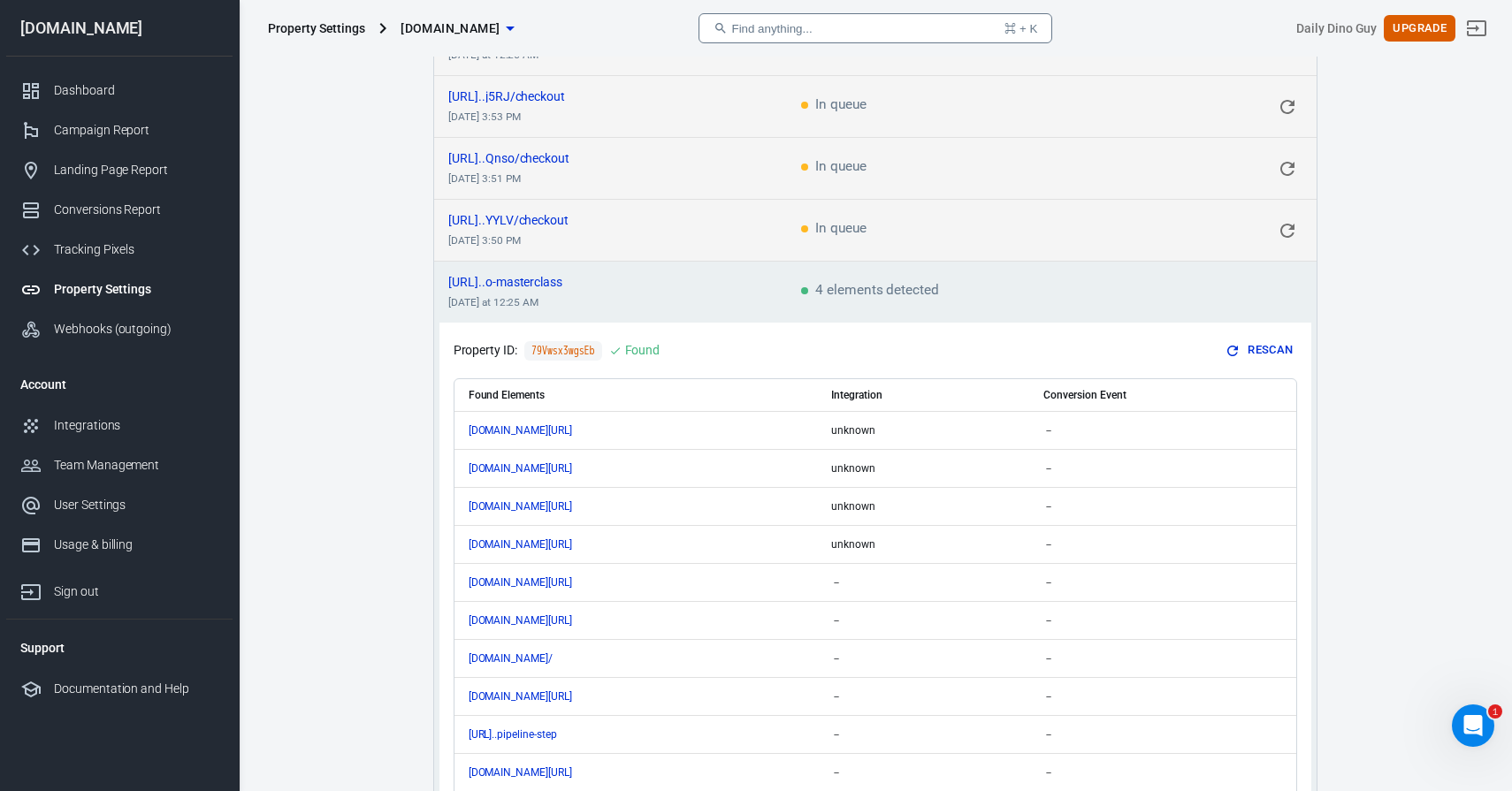 click at bounding box center [1206, 293] 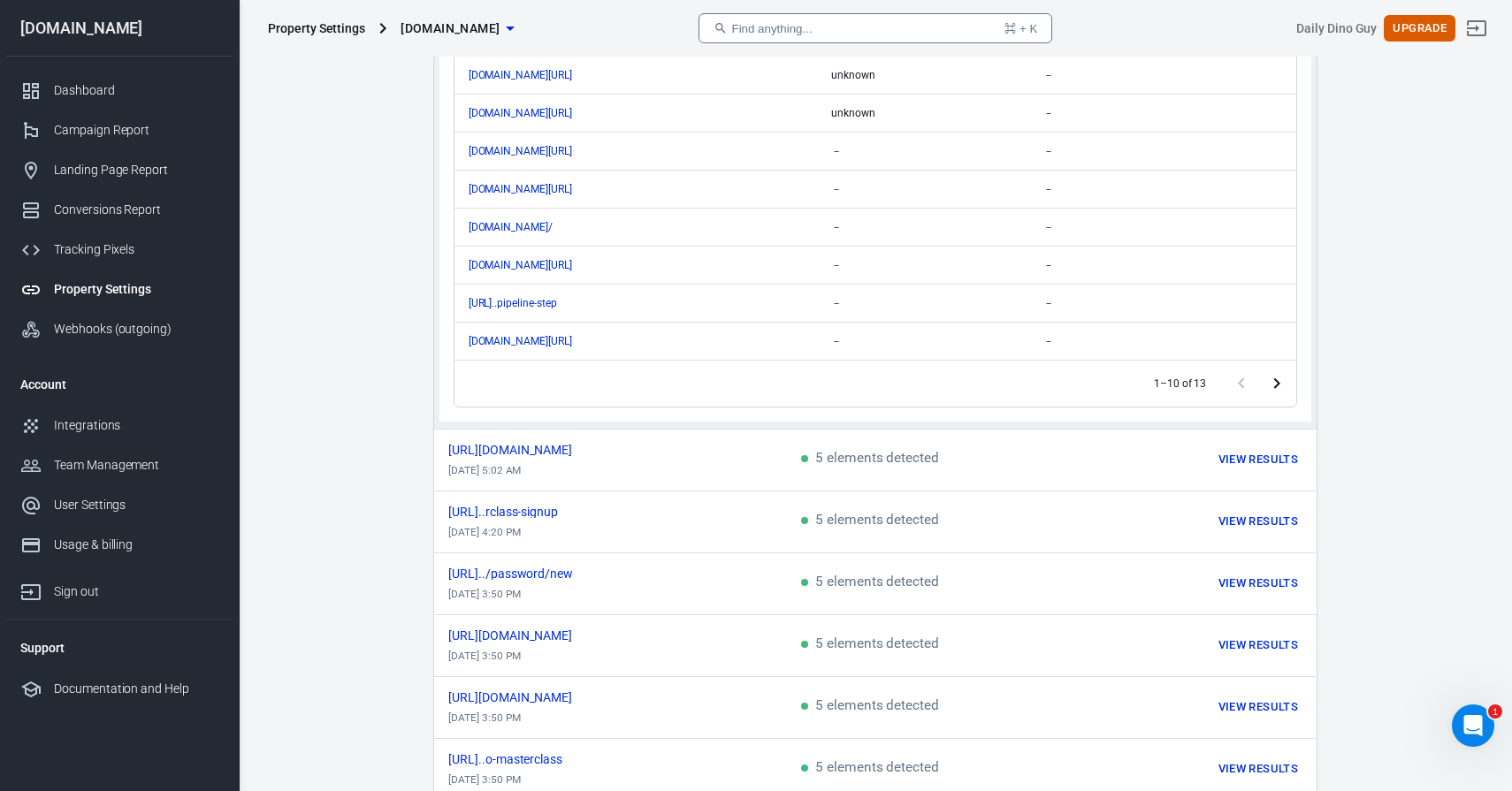 scroll, scrollTop: 1090, scrollLeft: 0, axis: vertical 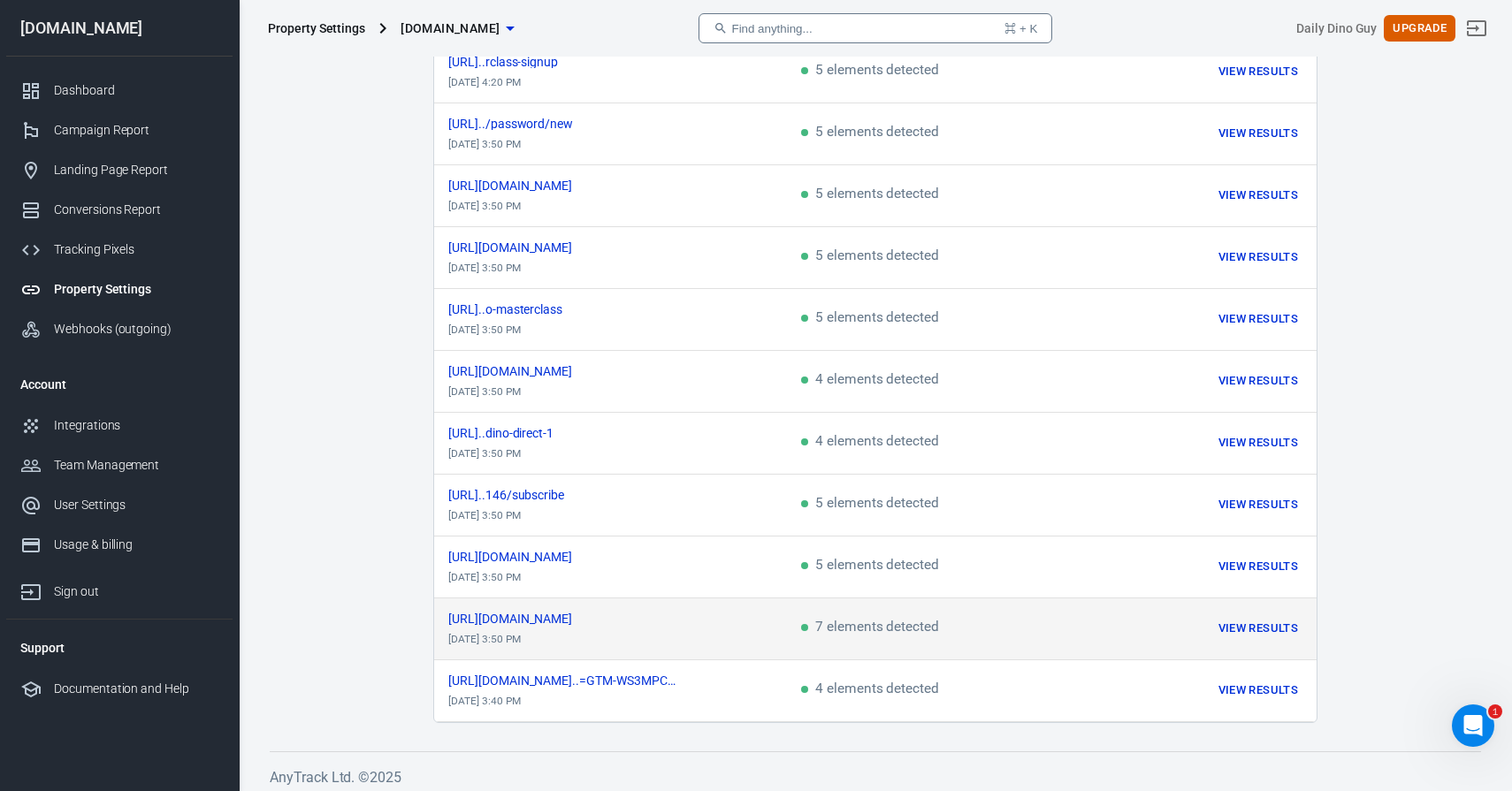 click on "7 elements detected" at bounding box center (941, 628) 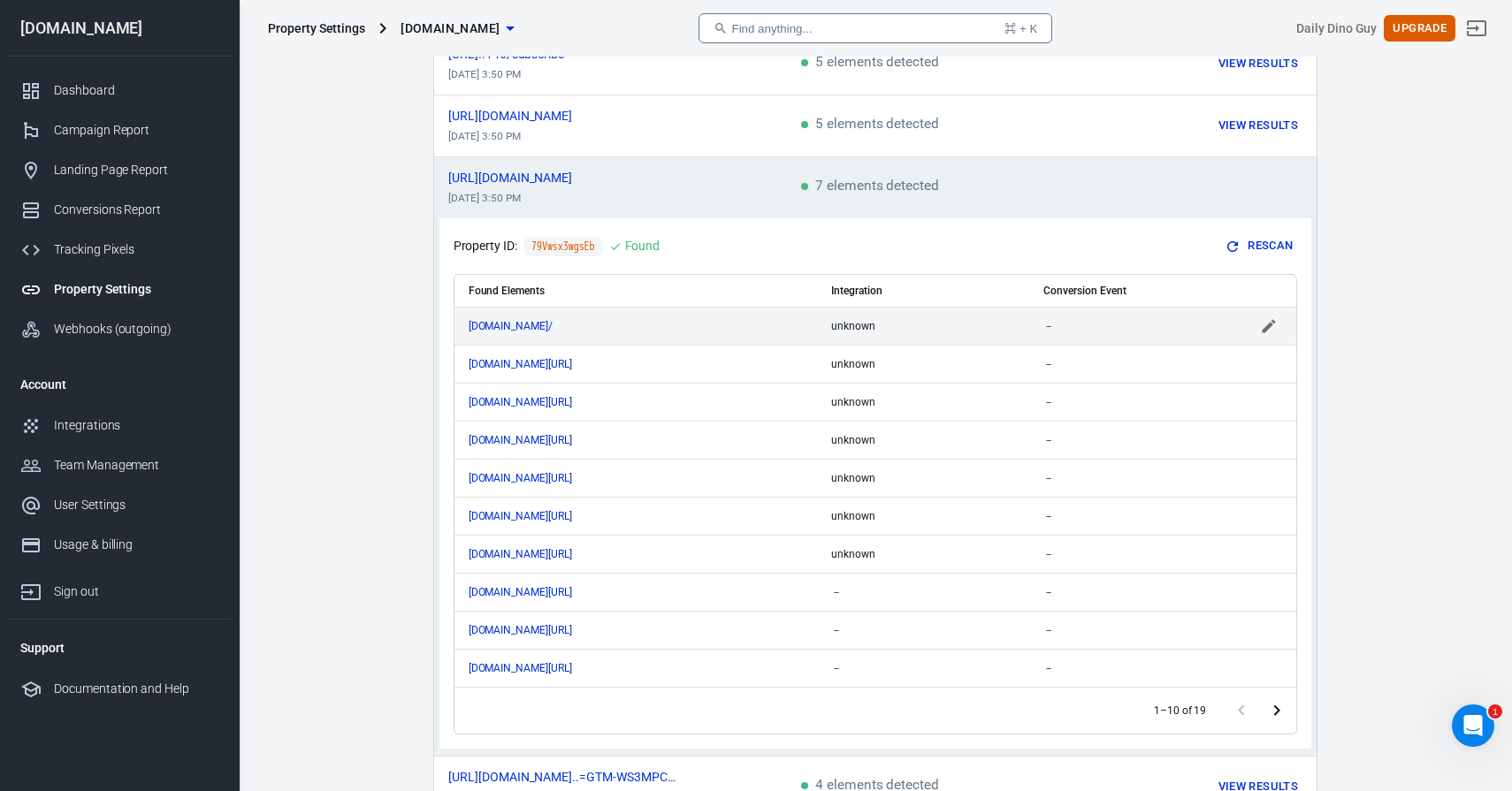 scroll, scrollTop: 992, scrollLeft: 0, axis: vertical 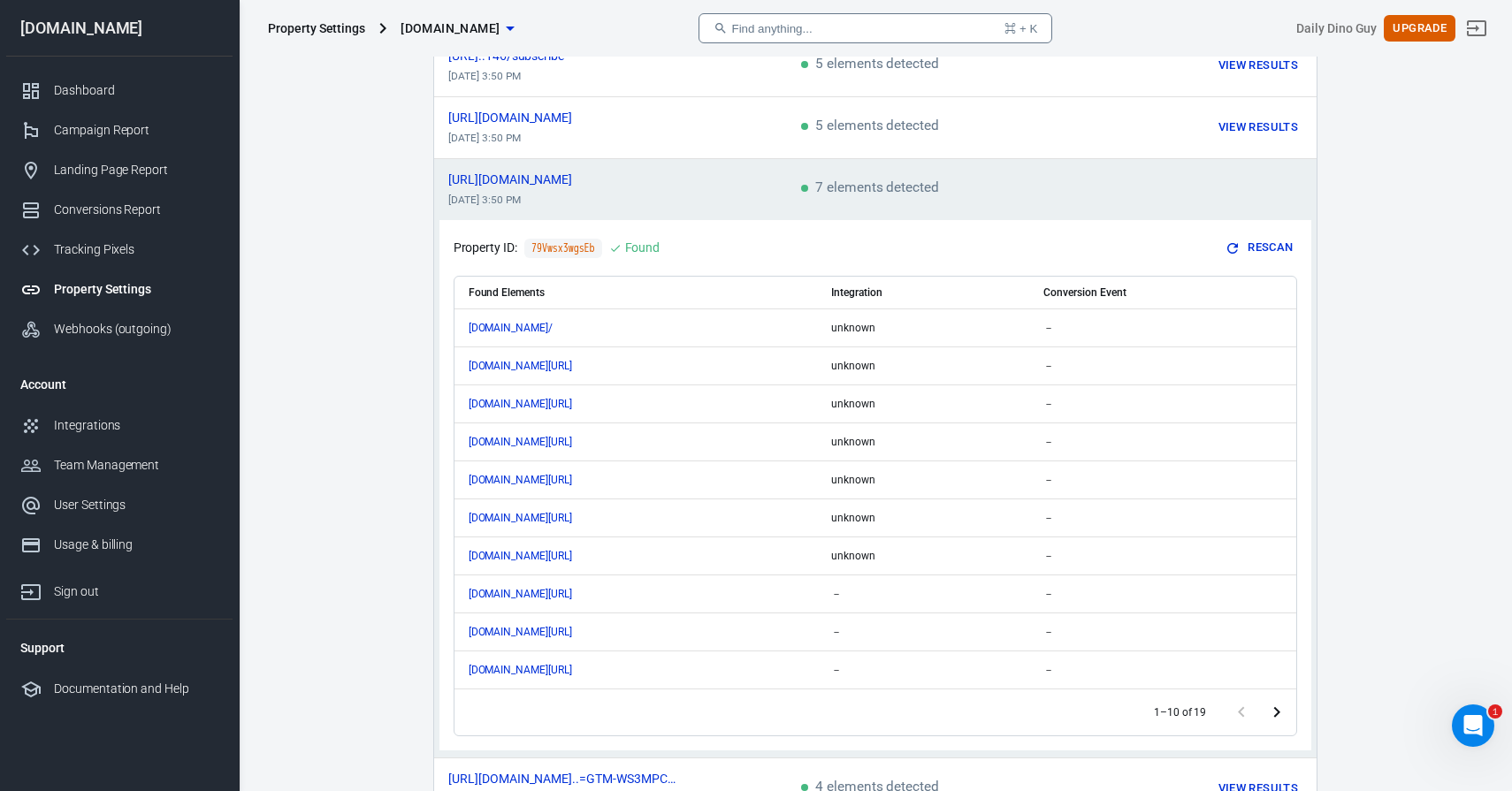 click at bounding box center (1206, 190) 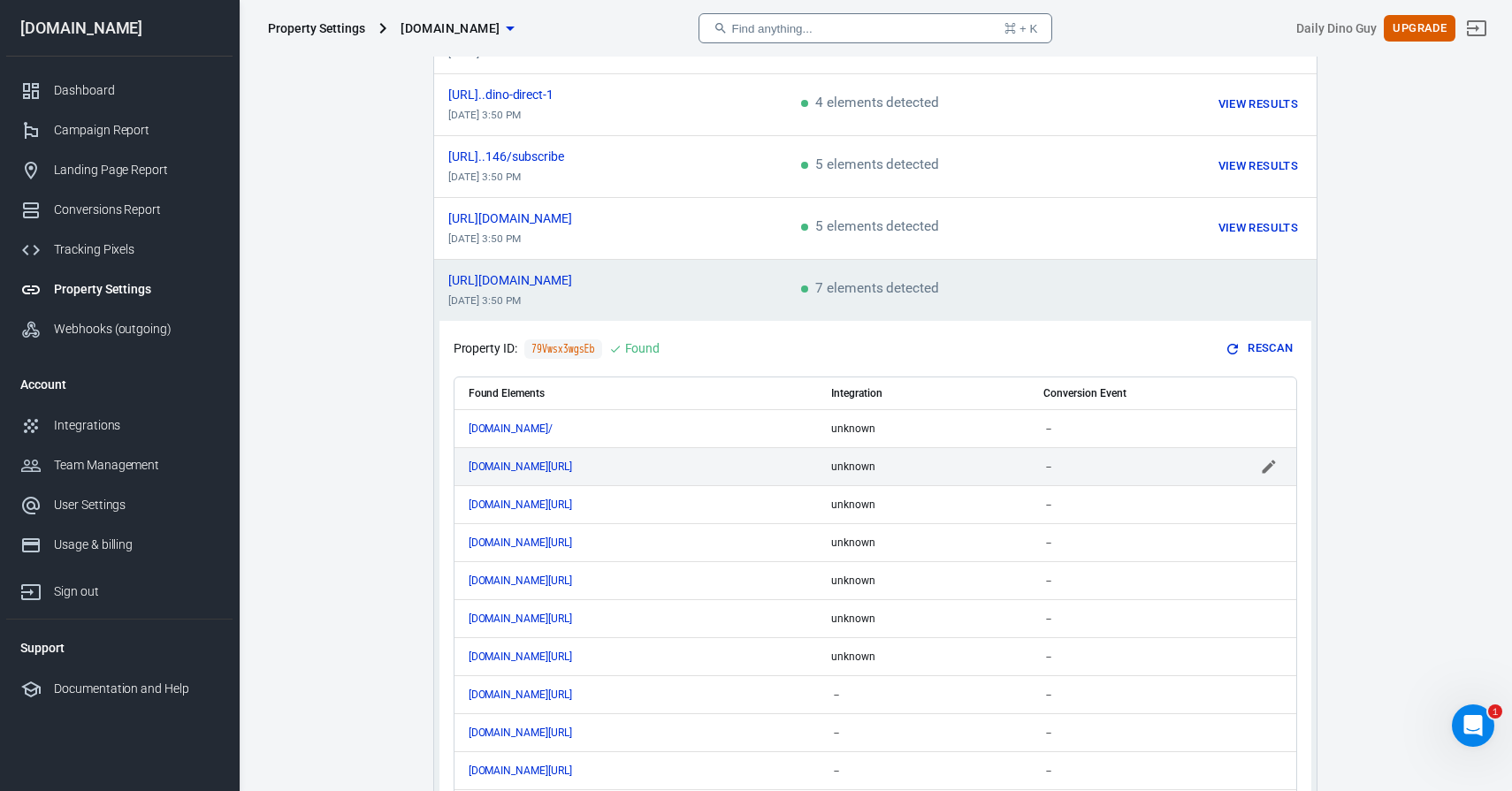 scroll, scrollTop: 0, scrollLeft: 0, axis: both 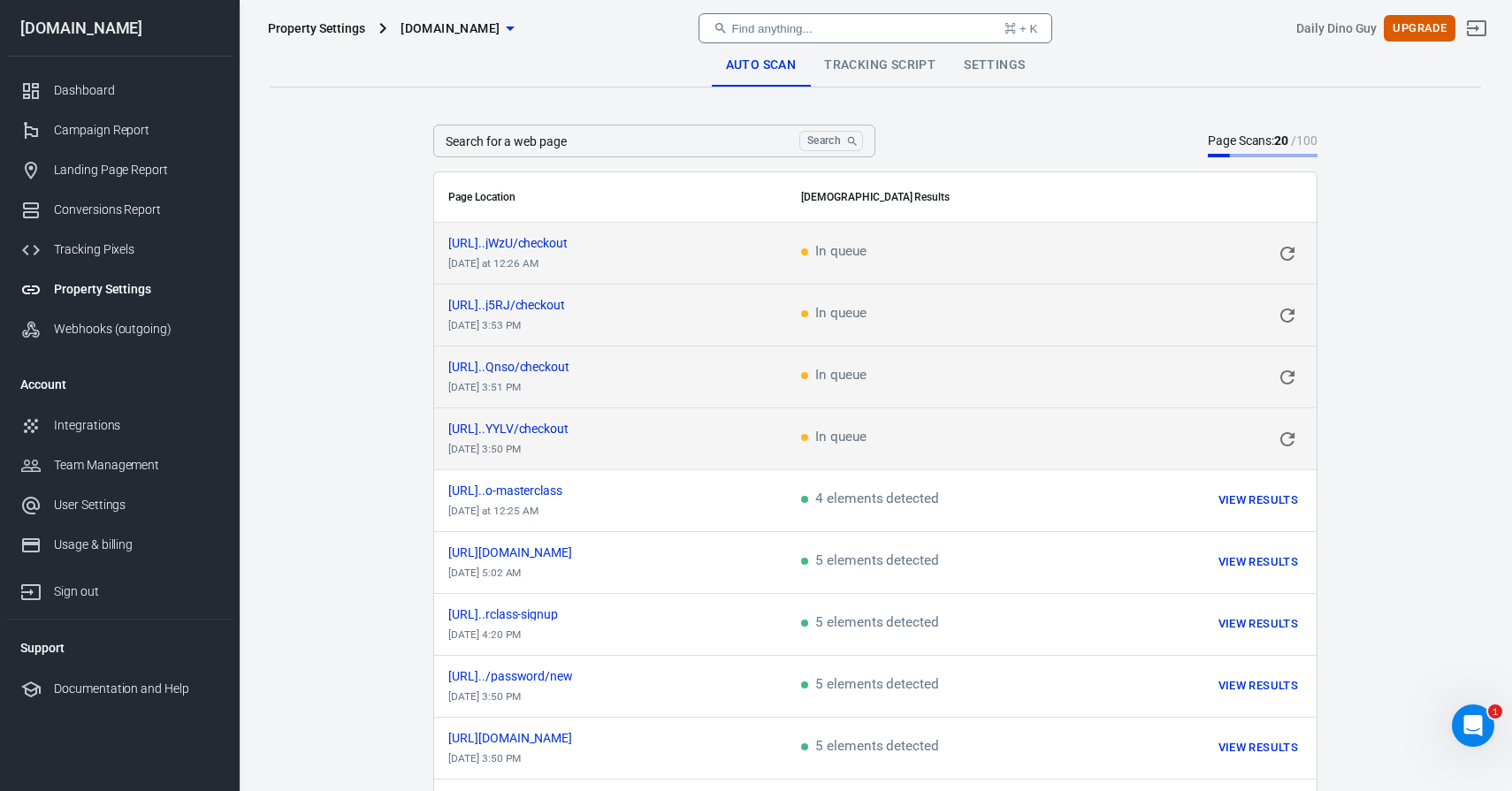 click on "Tracking Script" at bounding box center [880, 65] 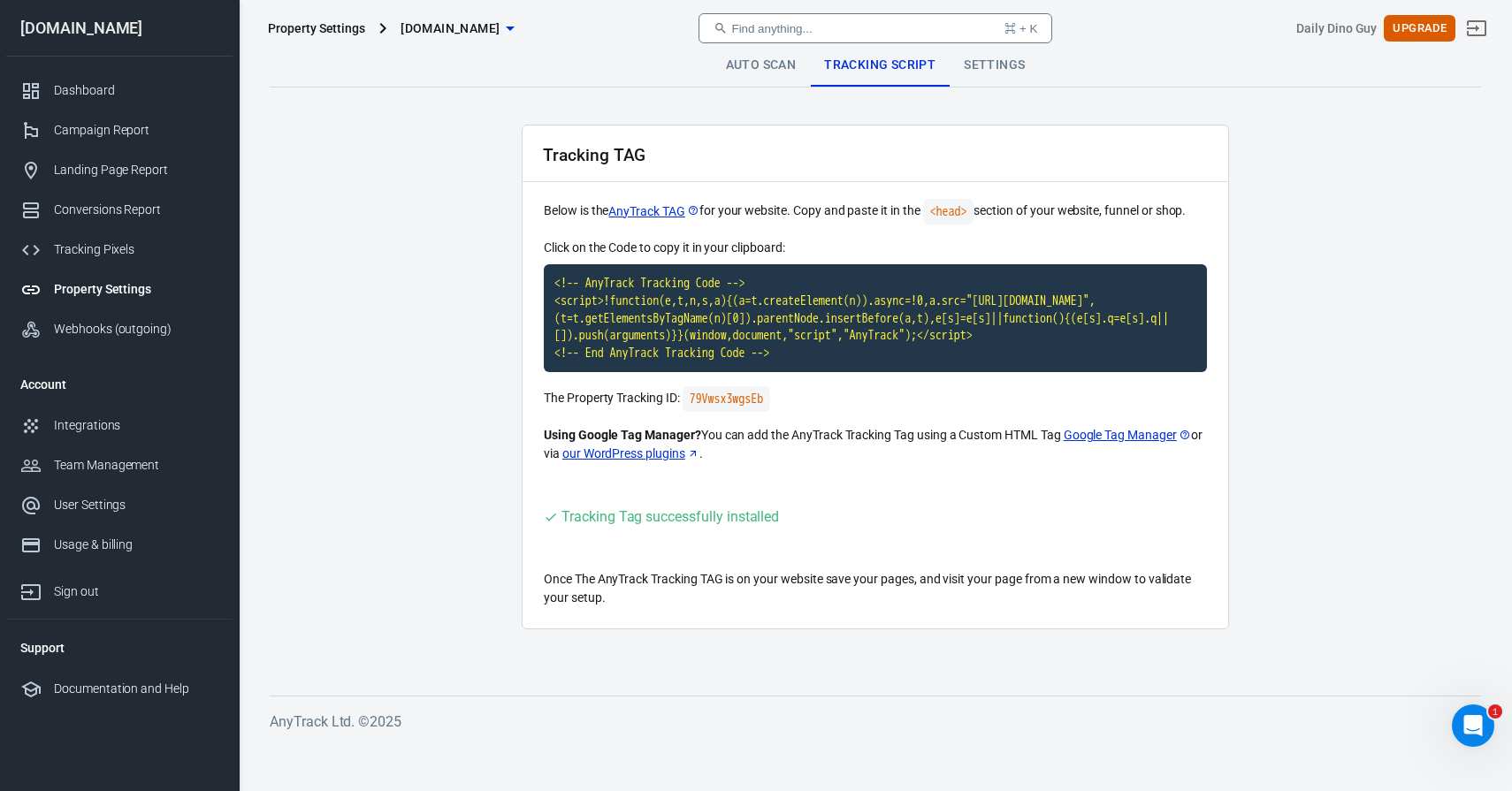 click on "Property Settings [DOMAIN_NAME] Find anything... ⌘ + K Daily Dino Guy Upgrade" at bounding box center [875, 28] 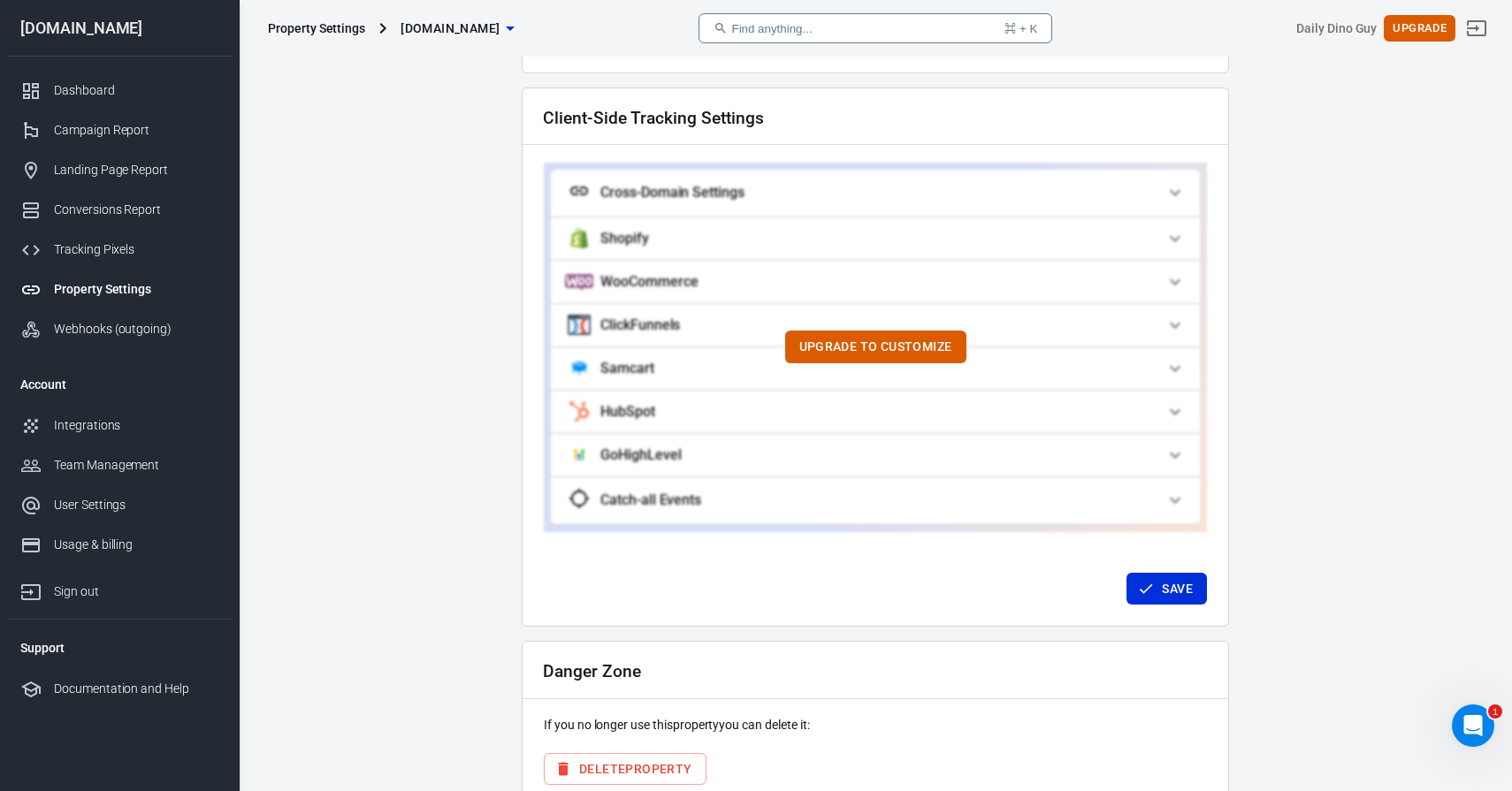 scroll, scrollTop: 1639, scrollLeft: 0, axis: vertical 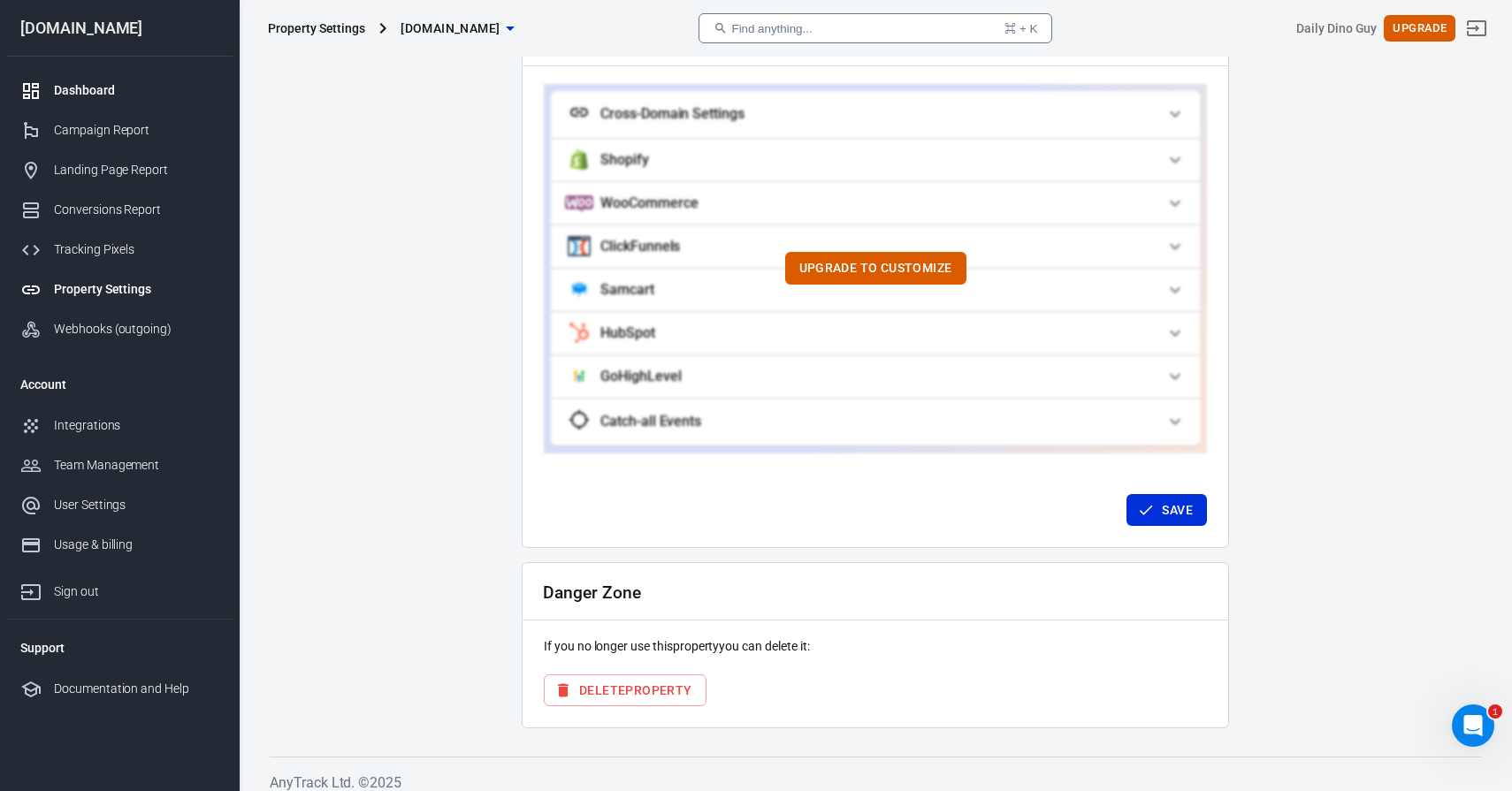 click on "Dashboard" at bounding box center (119, 90) 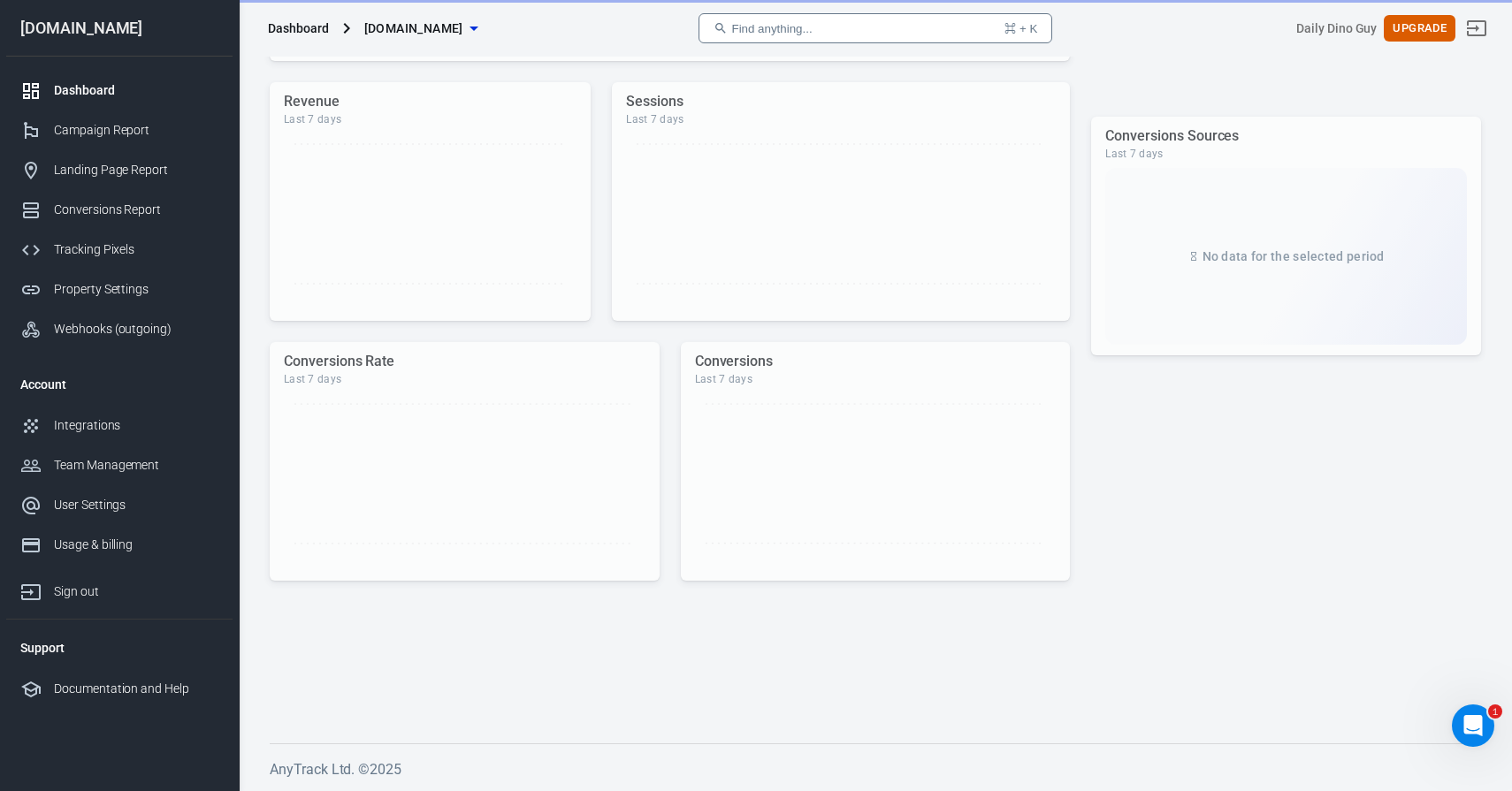 scroll, scrollTop: 415, scrollLeft: 0, axis: vertical 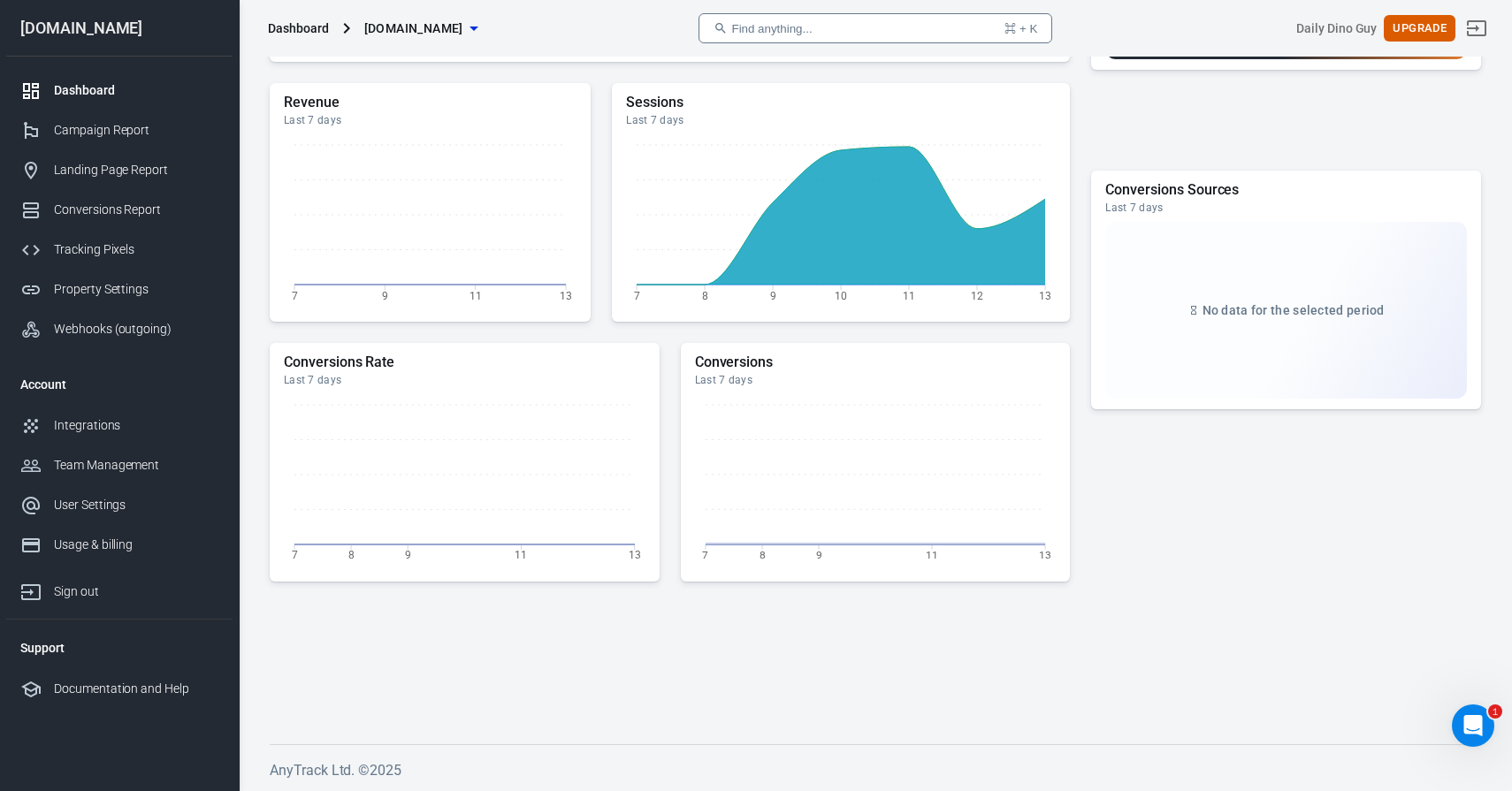 click on "Dashboard [DOMAIN_NAME] Find anything... ⌘ + K Daily Dino Guy Upgrade" at bounding box center (875, 28) 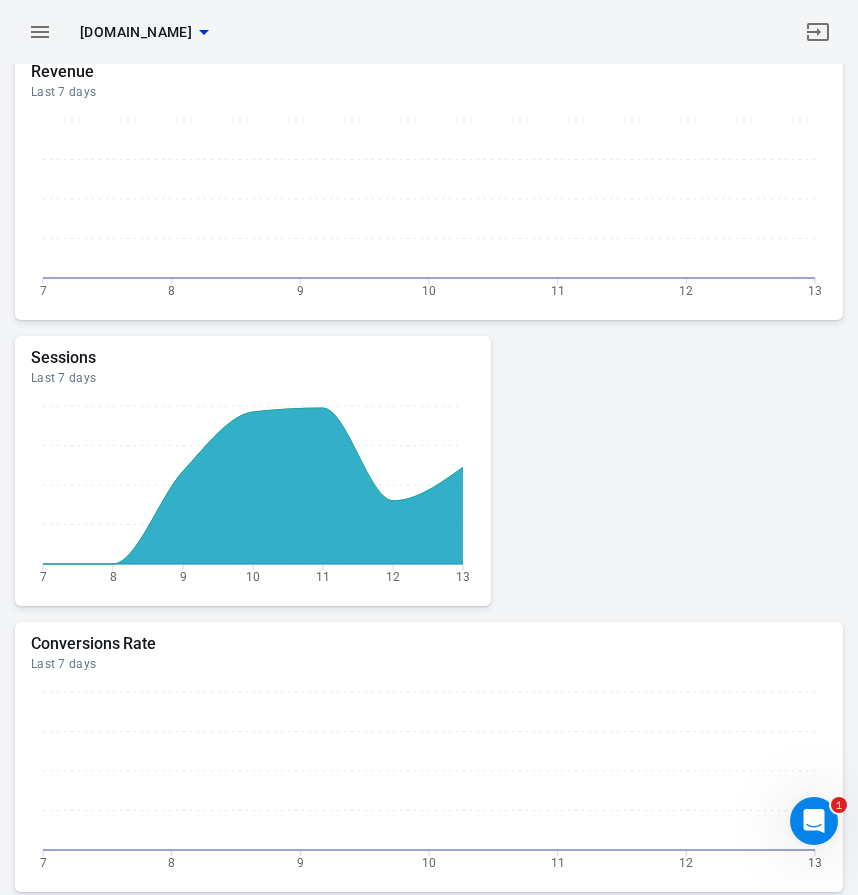scroll, scrollTop: 0, scrollLeft: 0, axis: both 